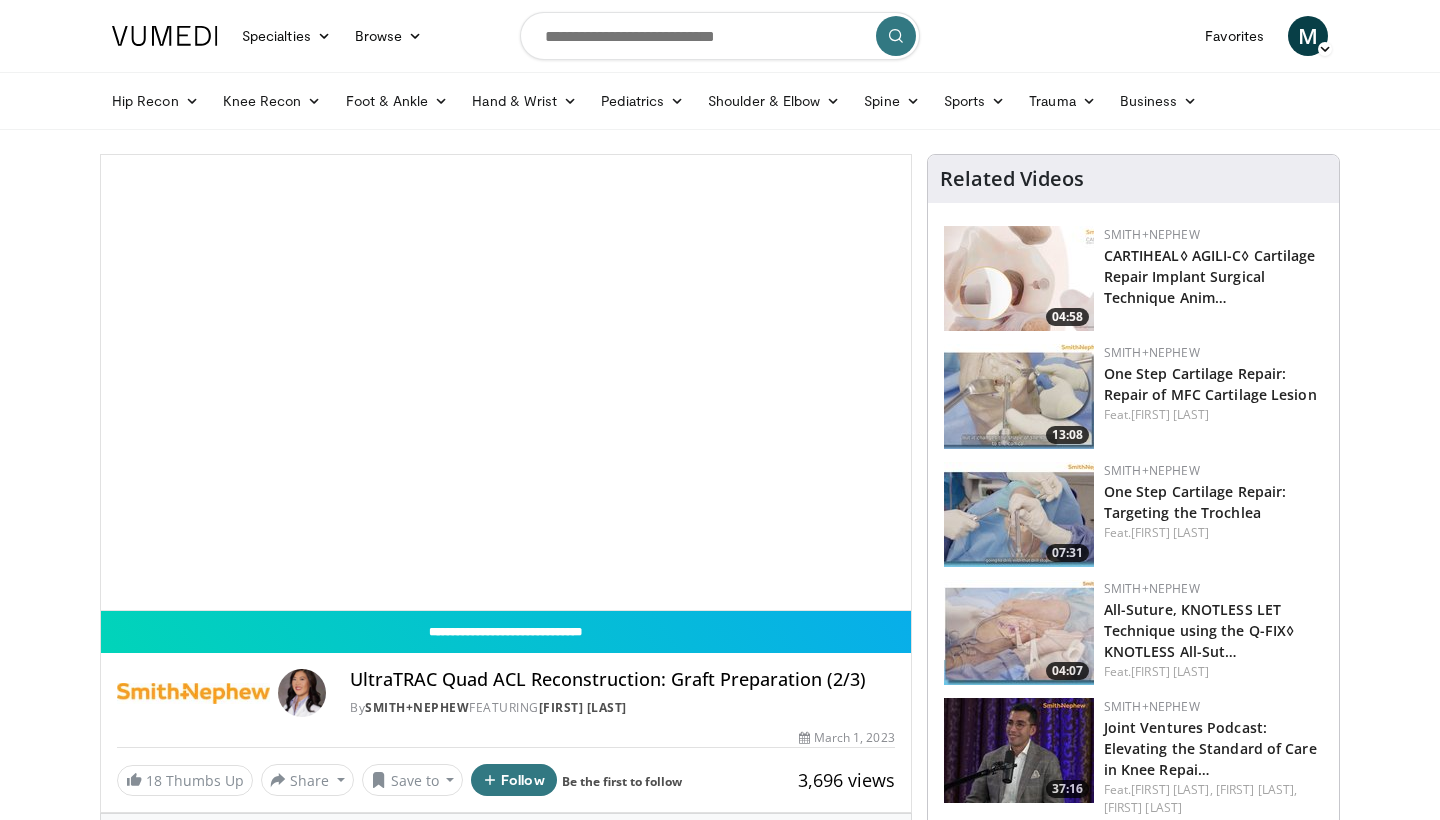 scroll, scrollTop: 0, scrollLeft: 0, axis: both 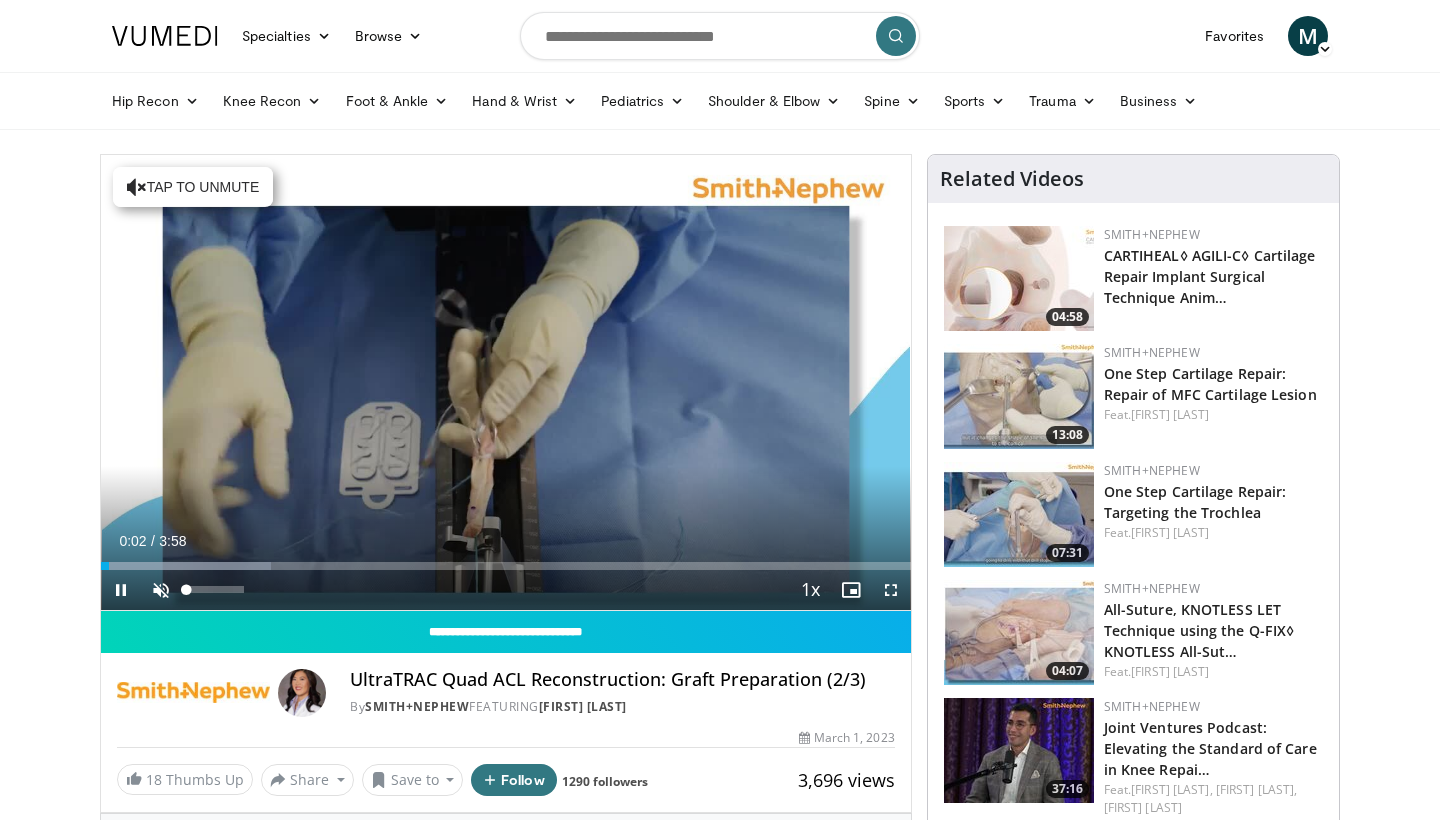 click at bounding box center (161, 590) 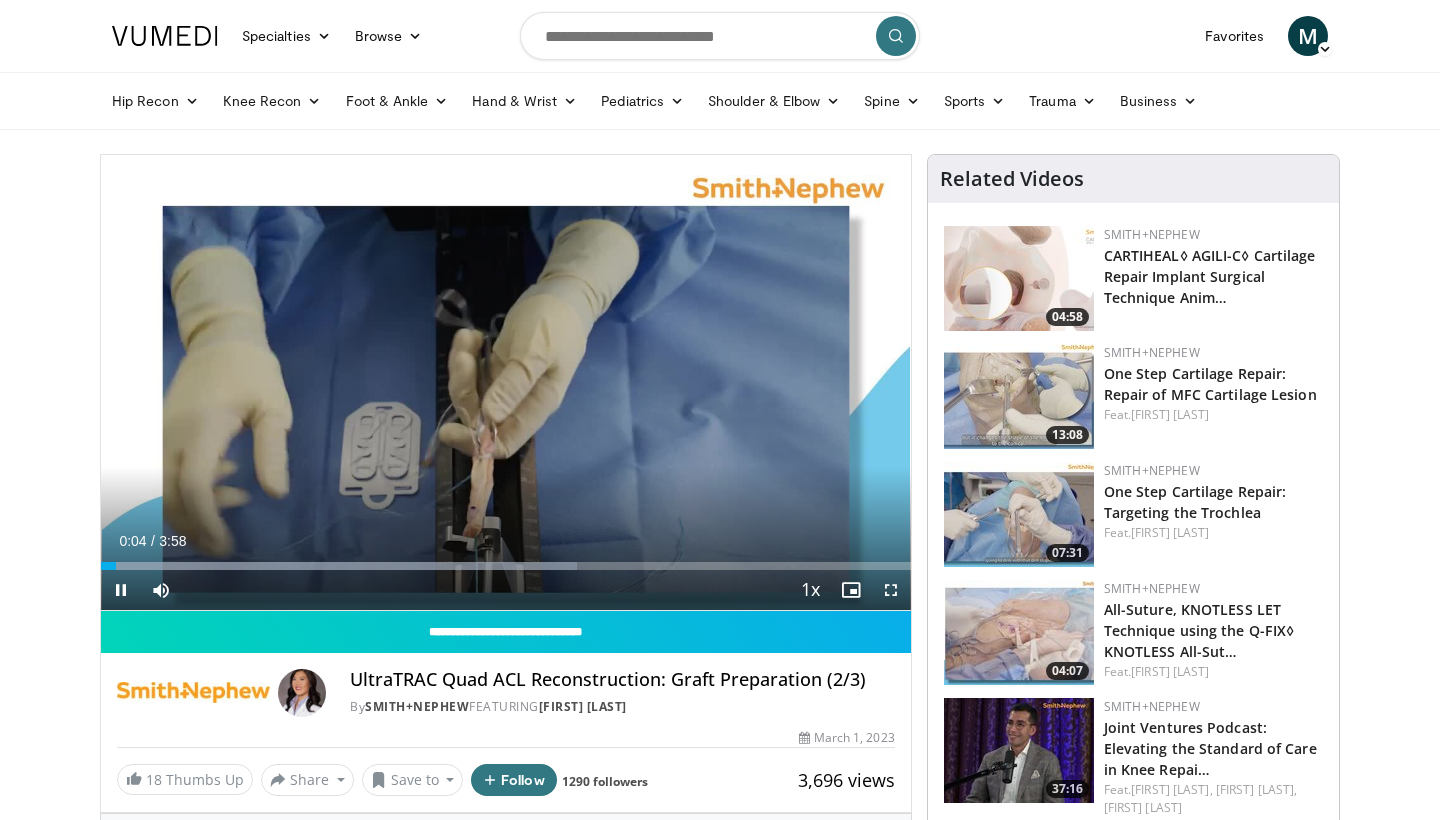 click at bounding box center [891, 590] 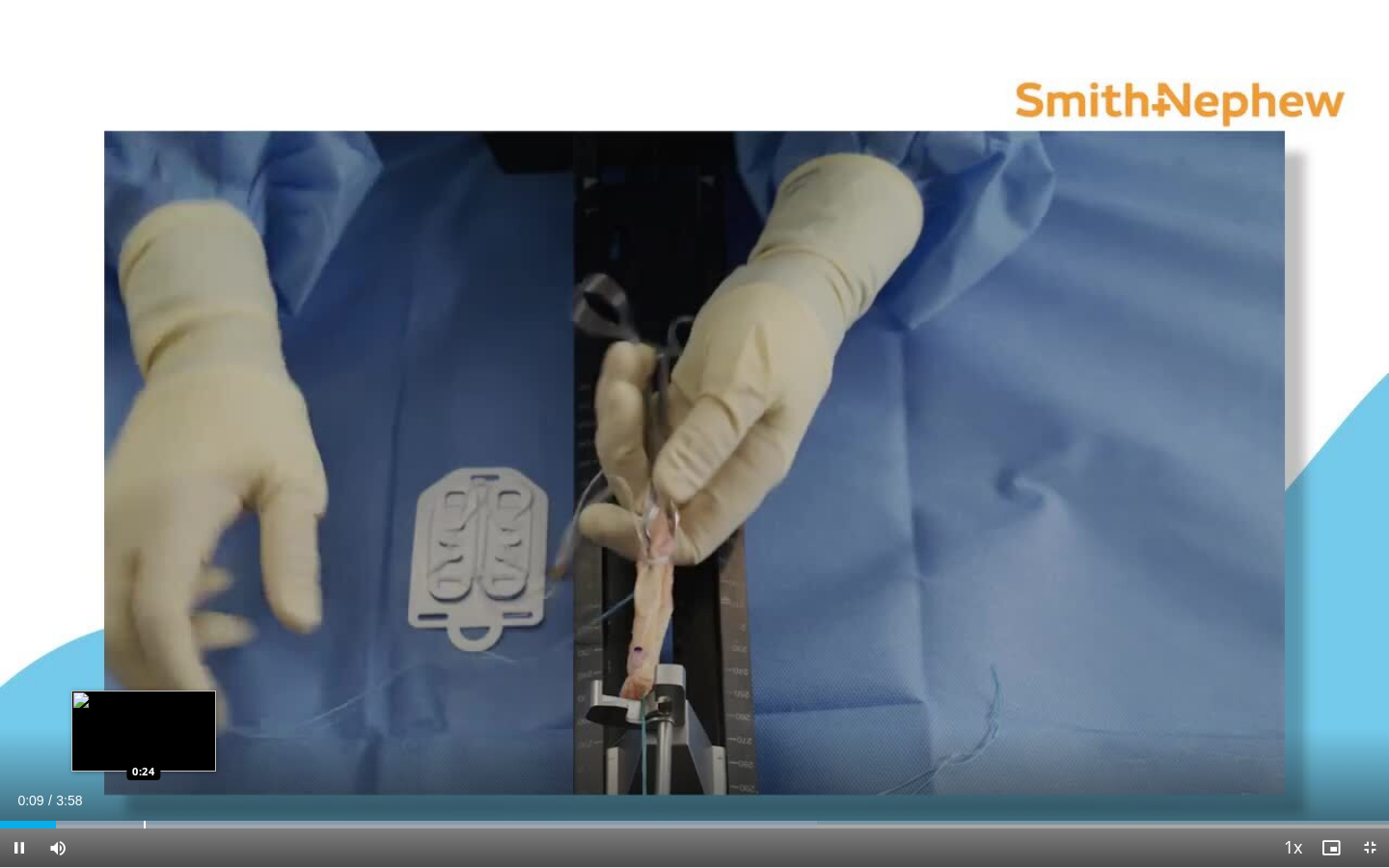 click on "Loaded :  58.82% 0:09 0:24" at bounding box center [694, 819] 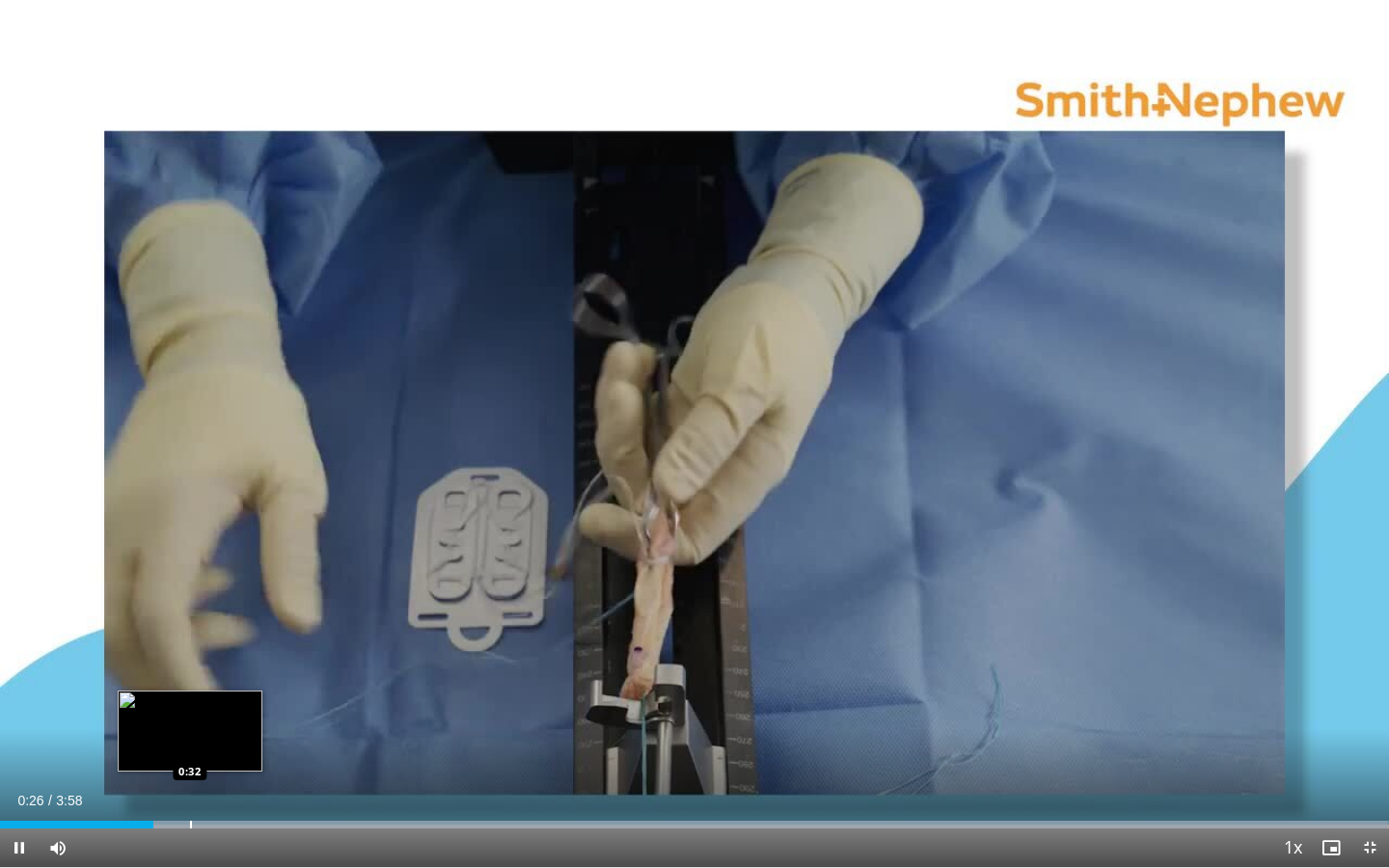 click at bounding box center [191, 825] 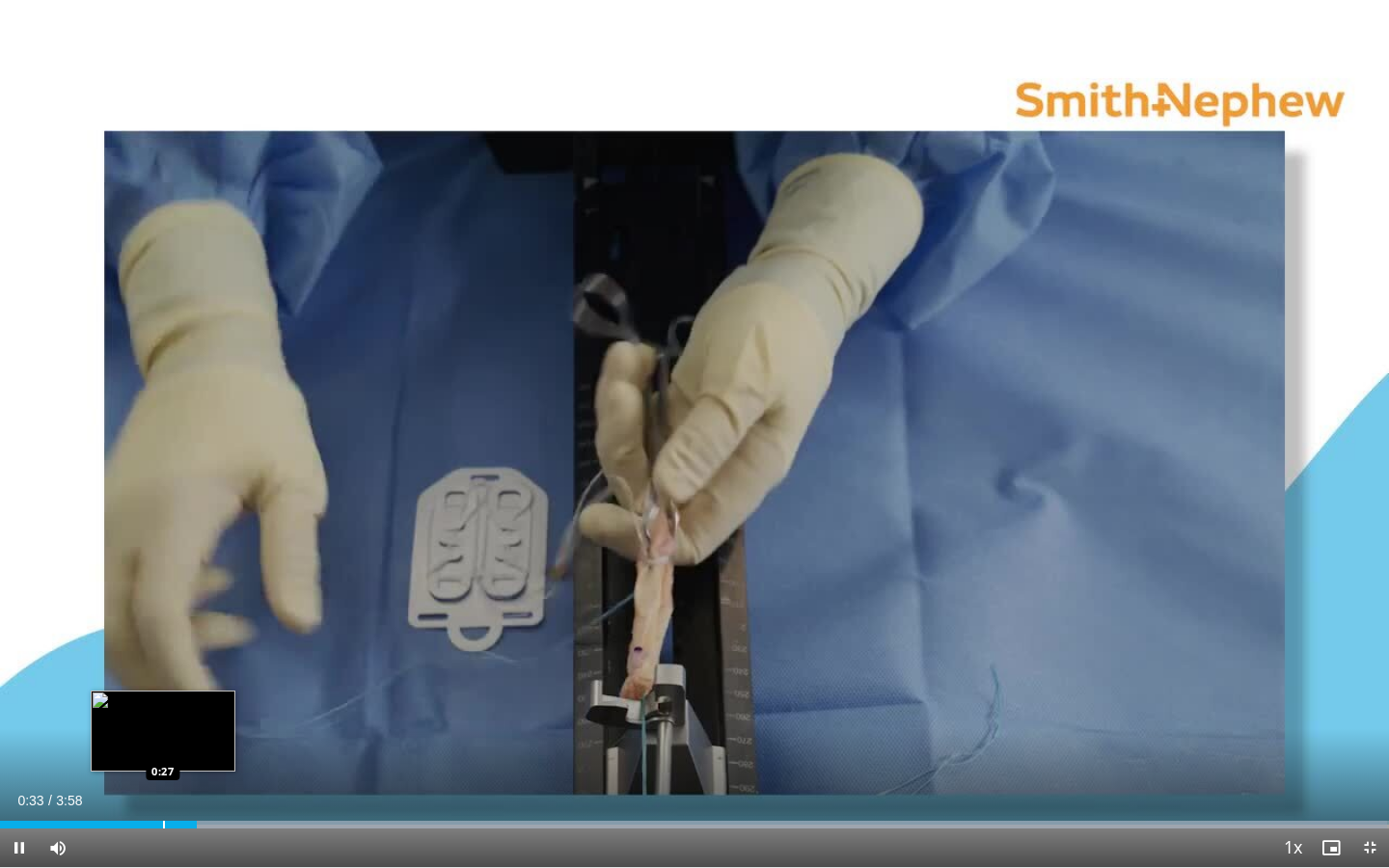 click at bounding box center (164, 825) 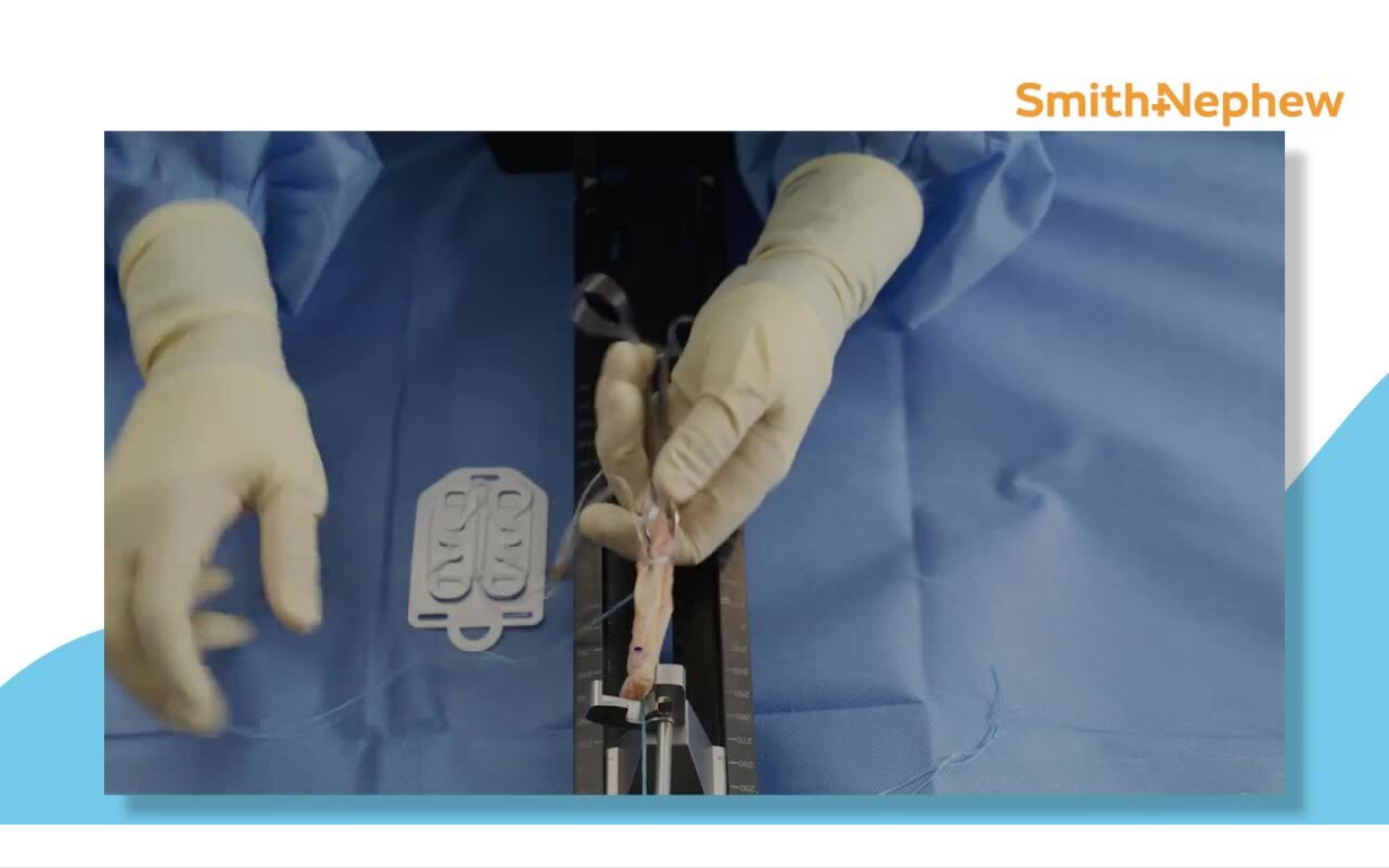 click on "10 seconds
Tap to unmute" at bounding box center (694, 433) 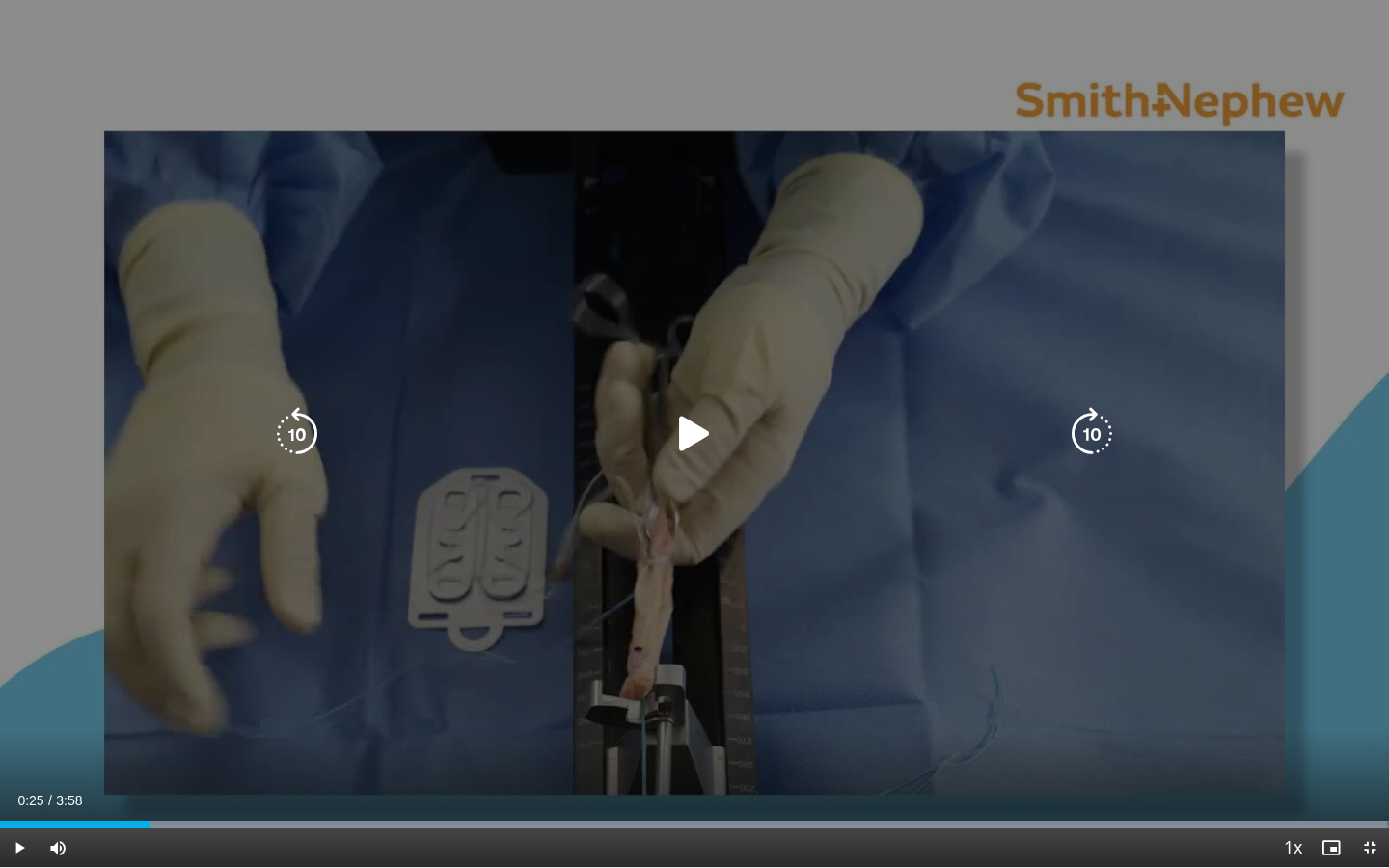 click on "10 seconds
Tap to unmute" at bounding box center (694, 433) 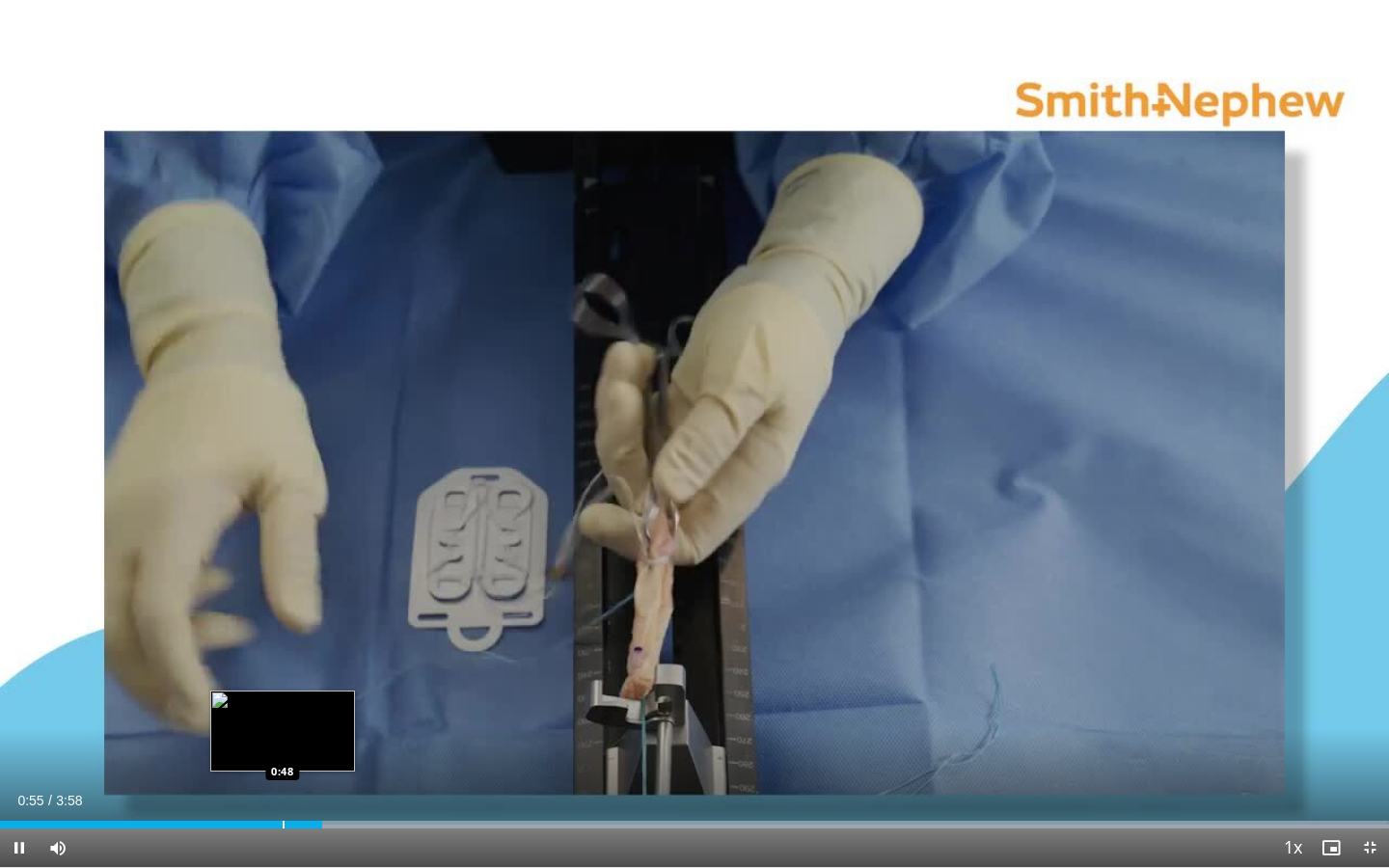click at bounding box center [284, 825] 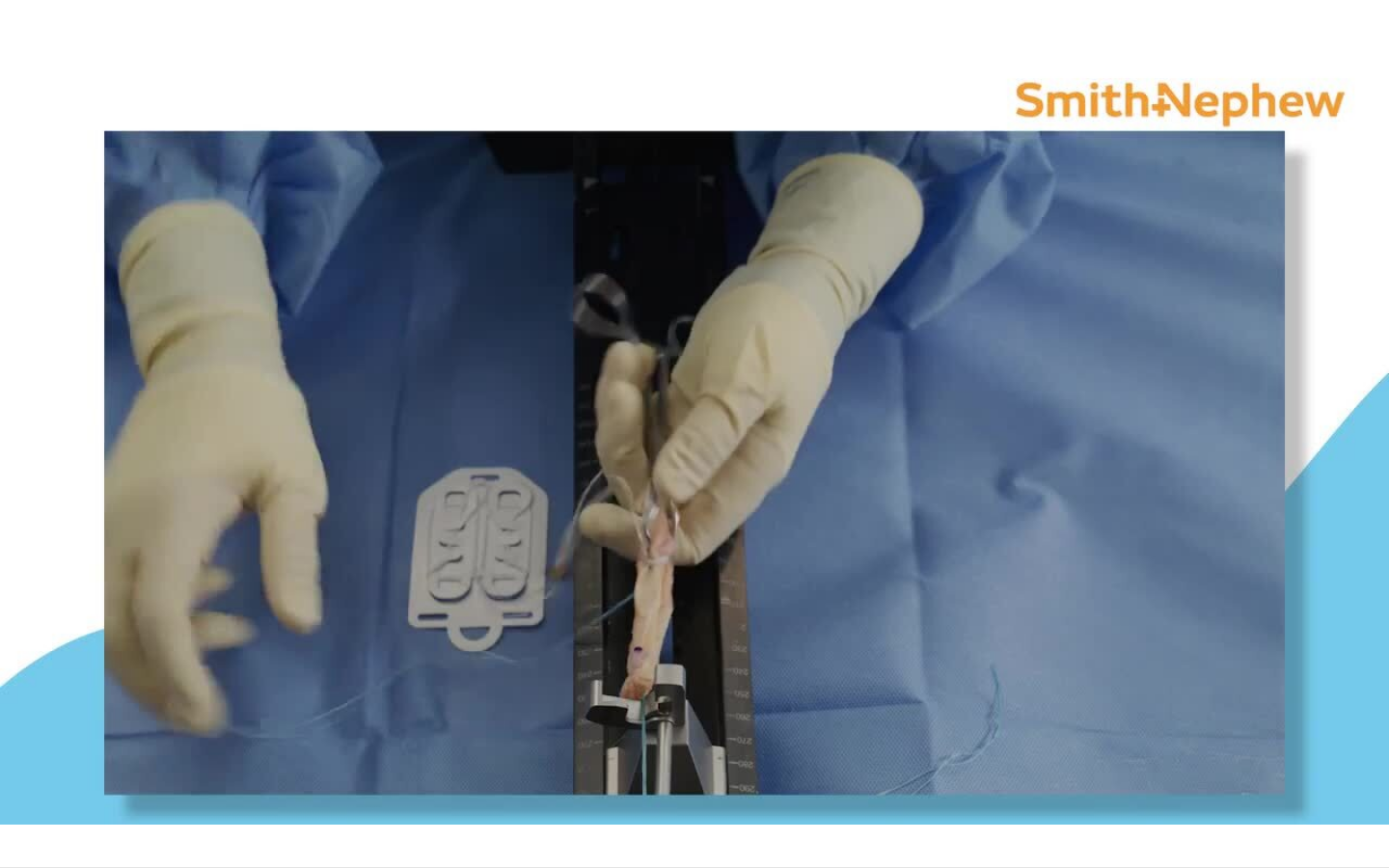click on "10 seconds
Tap to unmute" at bounding box center (694, 433) 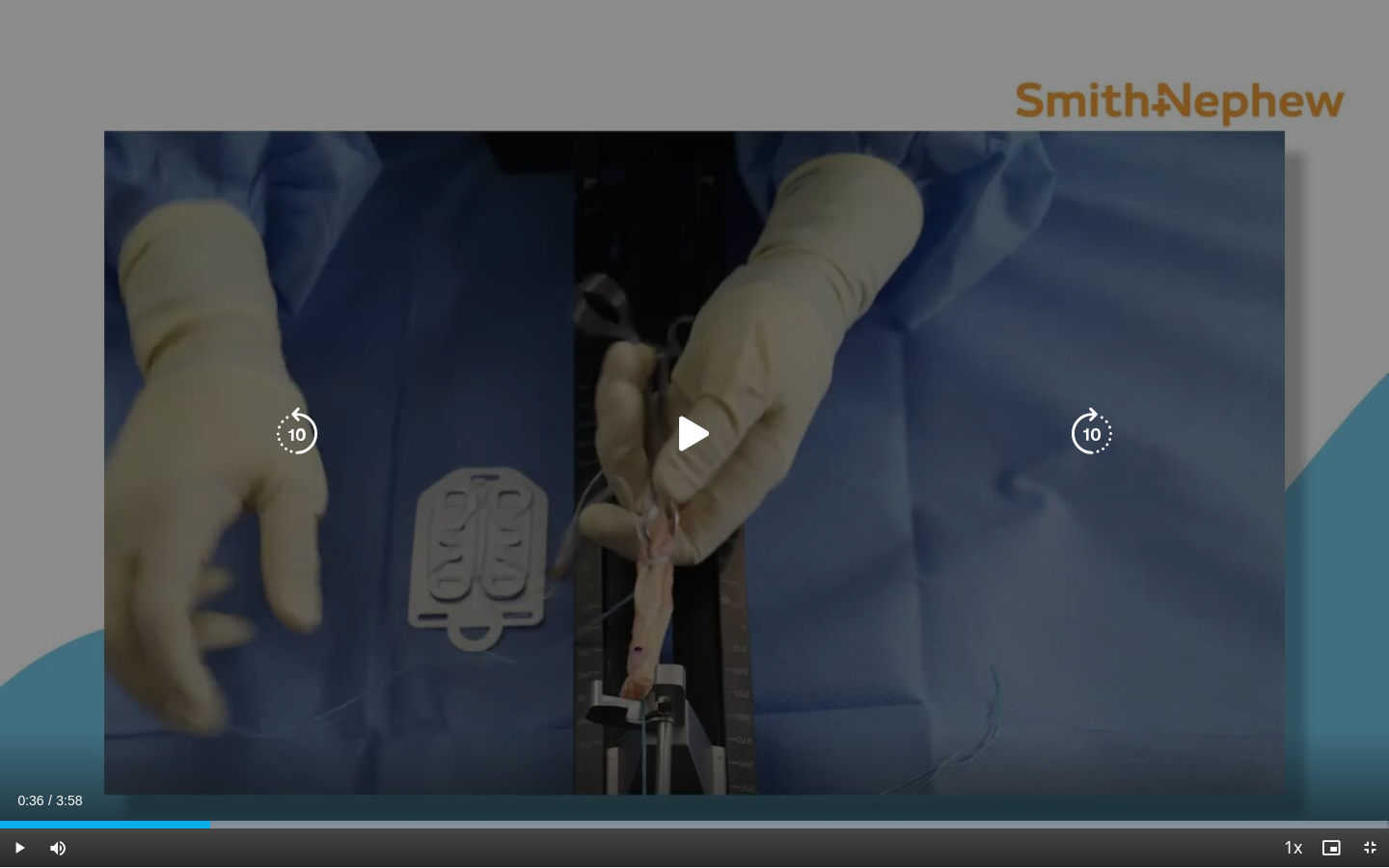 click on "10 seconds
Tap to unmute" at bounding box center (694, 433) 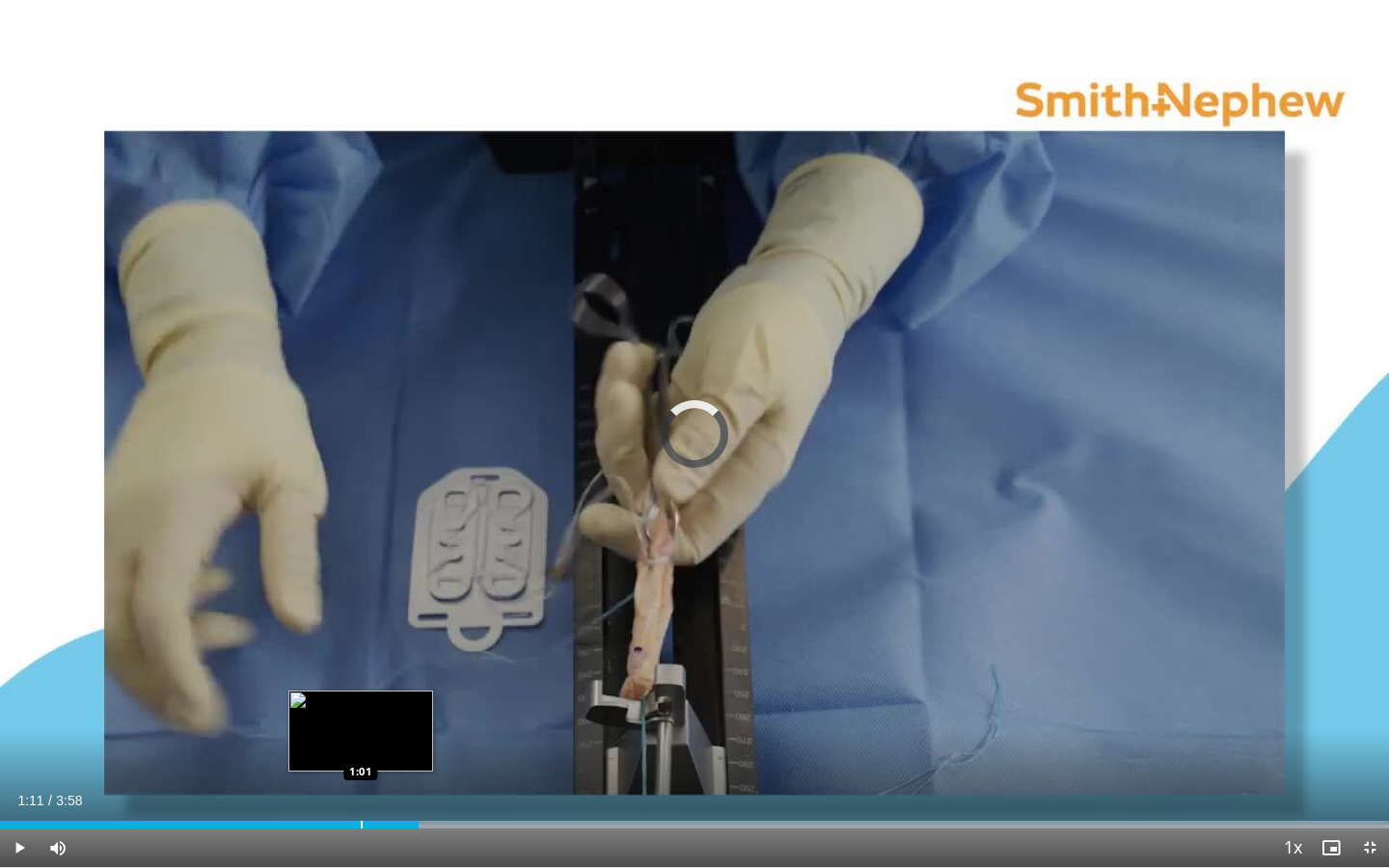 click at bounding box center (362, 825) 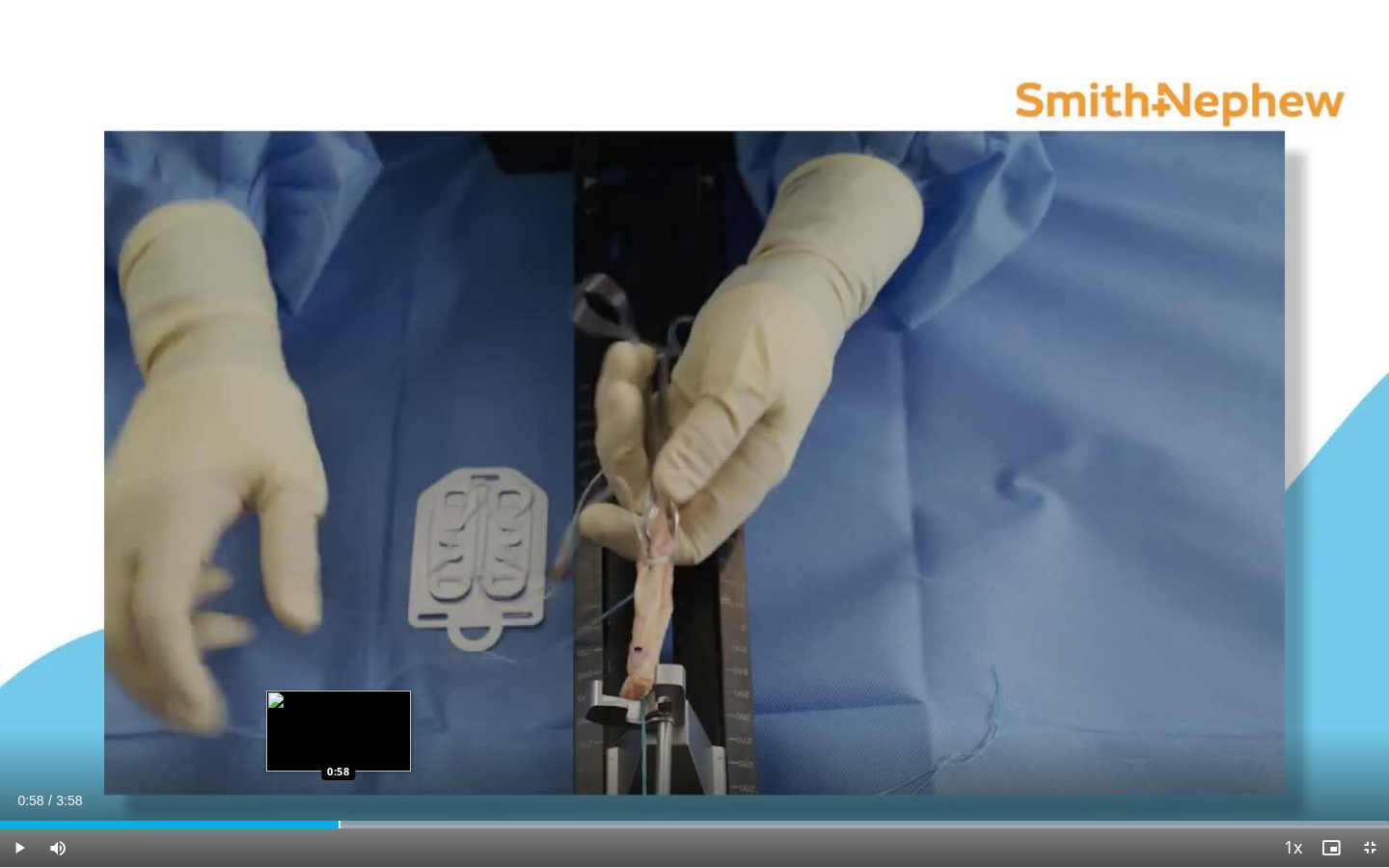 click at bounding box center (340, 825) 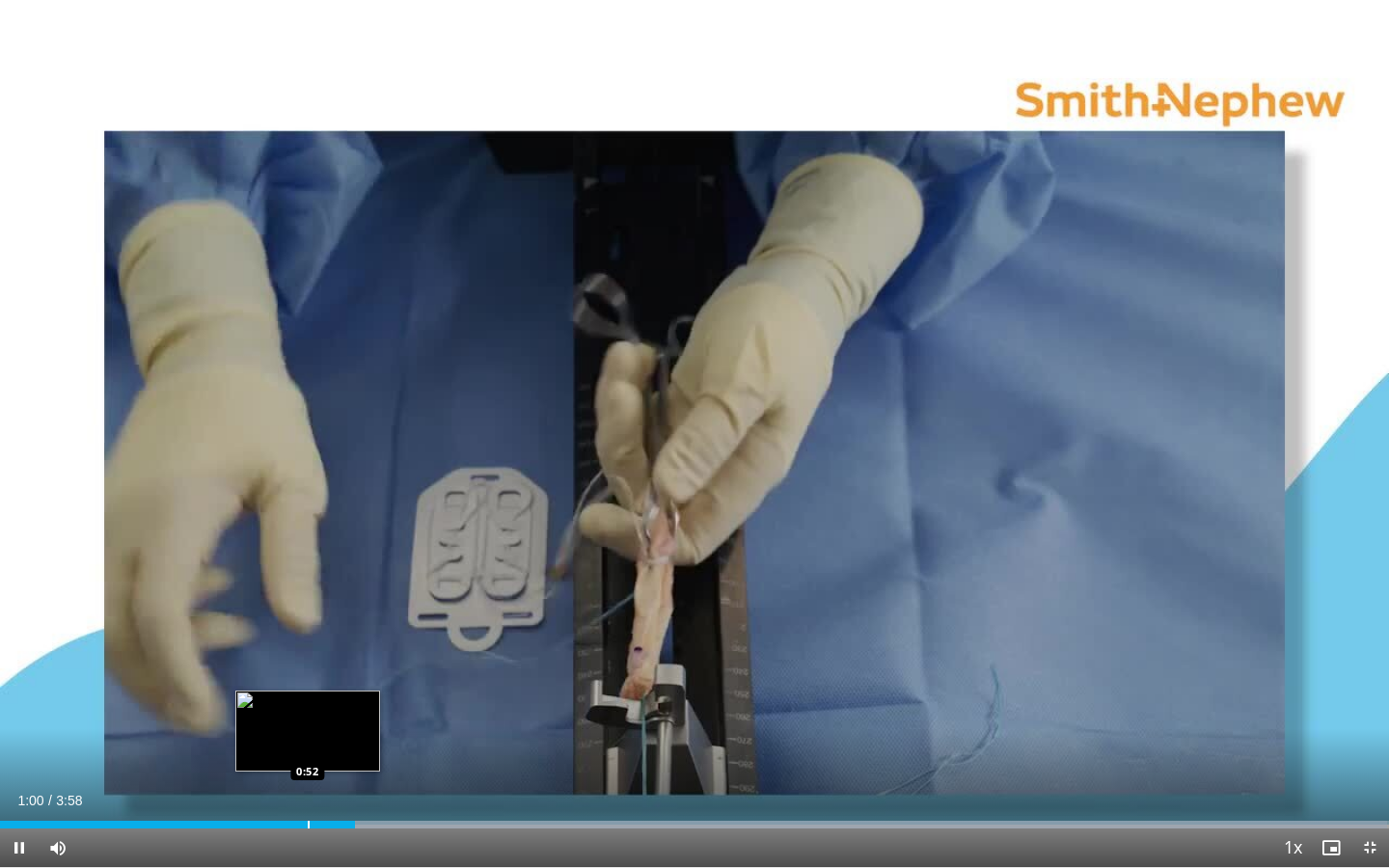 click at bounding box center (309, 825) 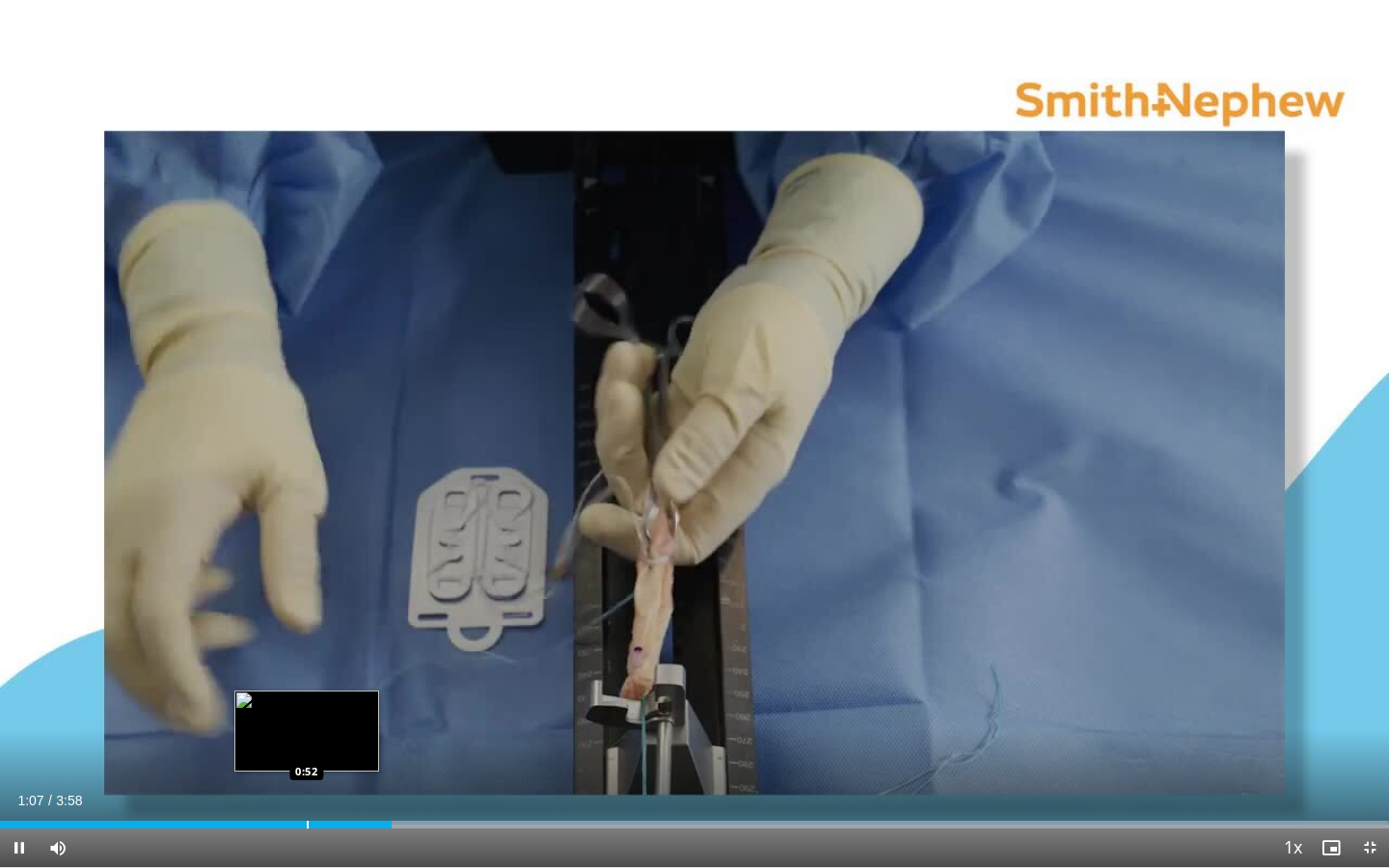 click at bounding box center (308, 825) 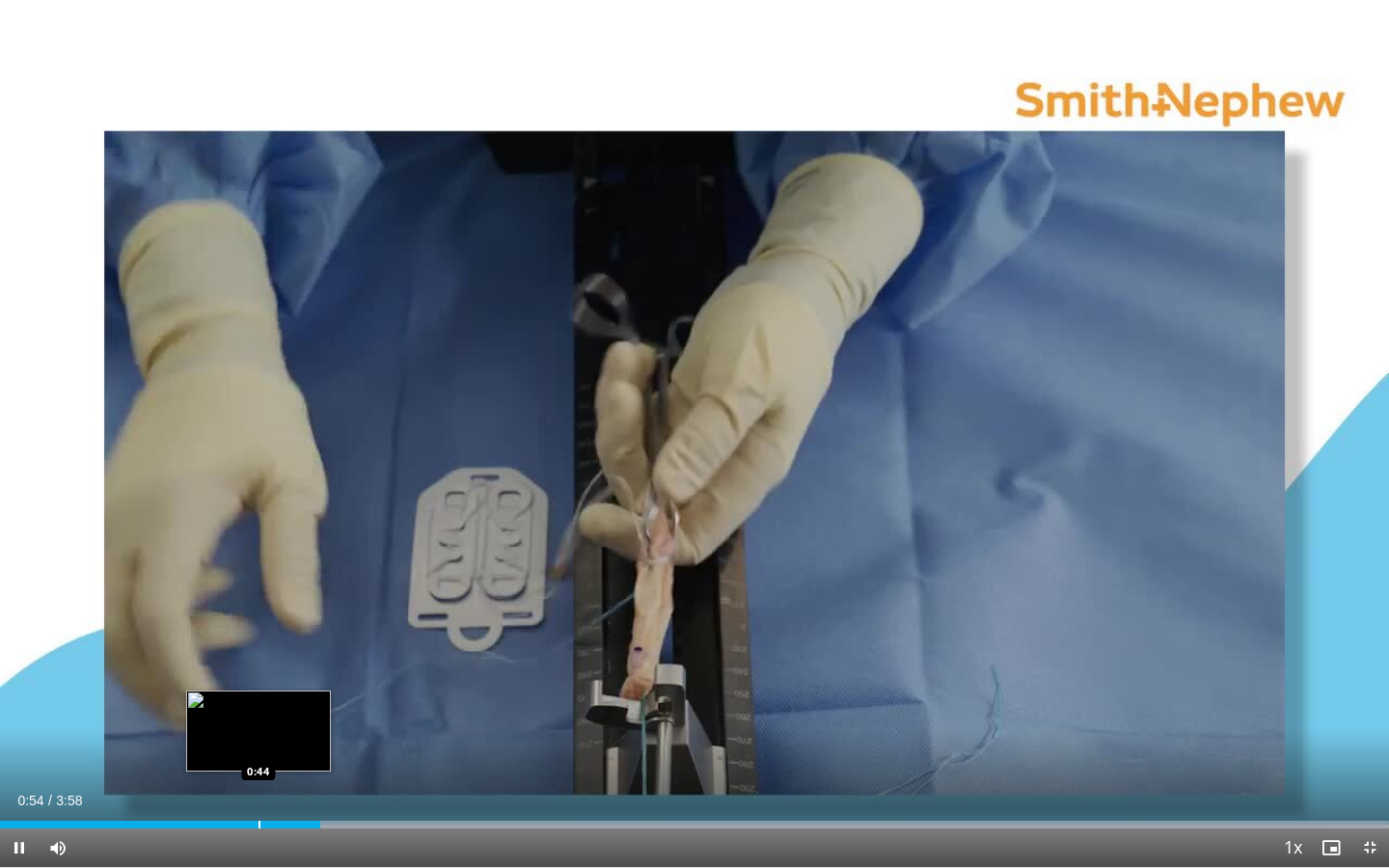 click at bounding box center (259, 825) 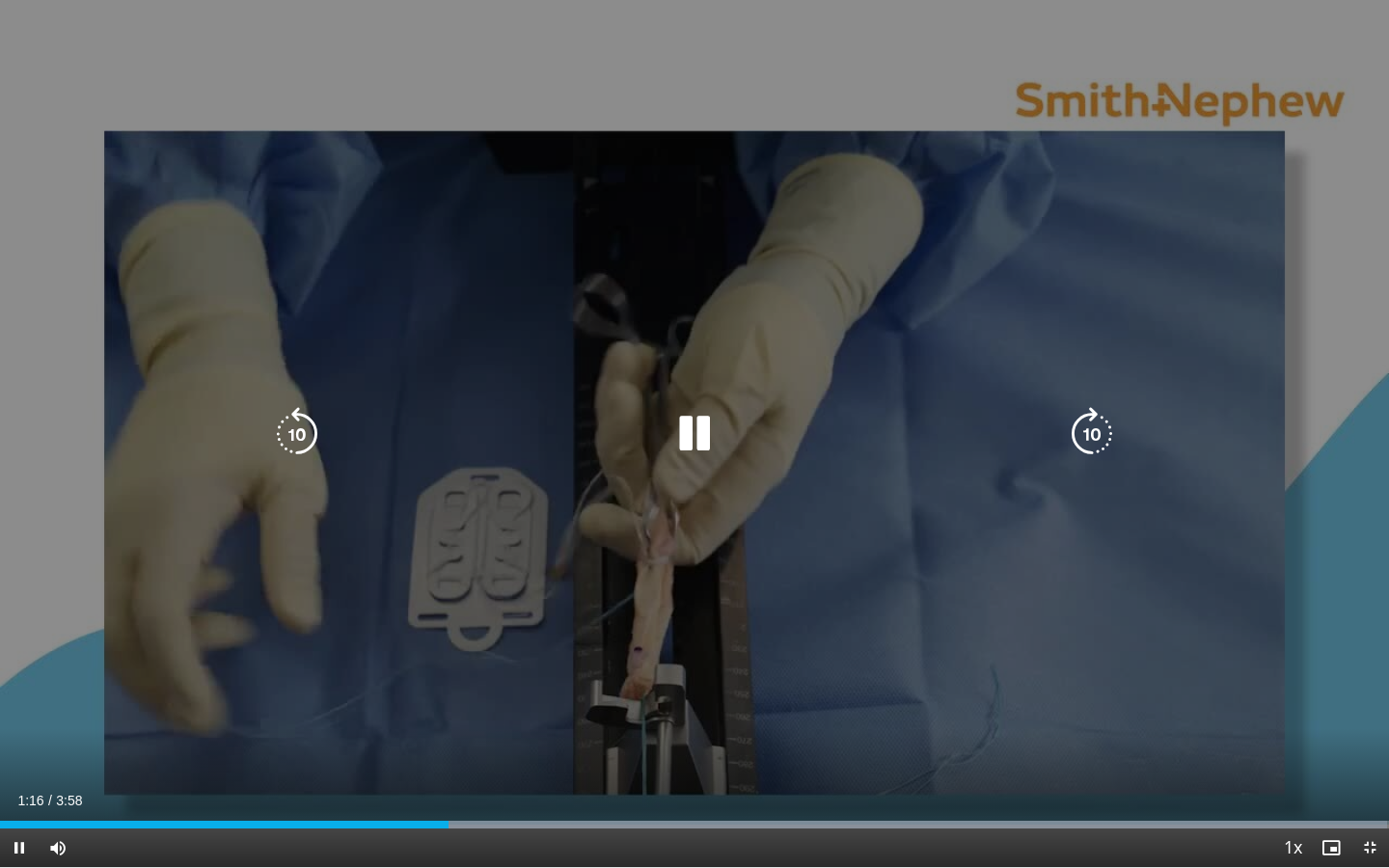 click at bounding box center (694, 434) 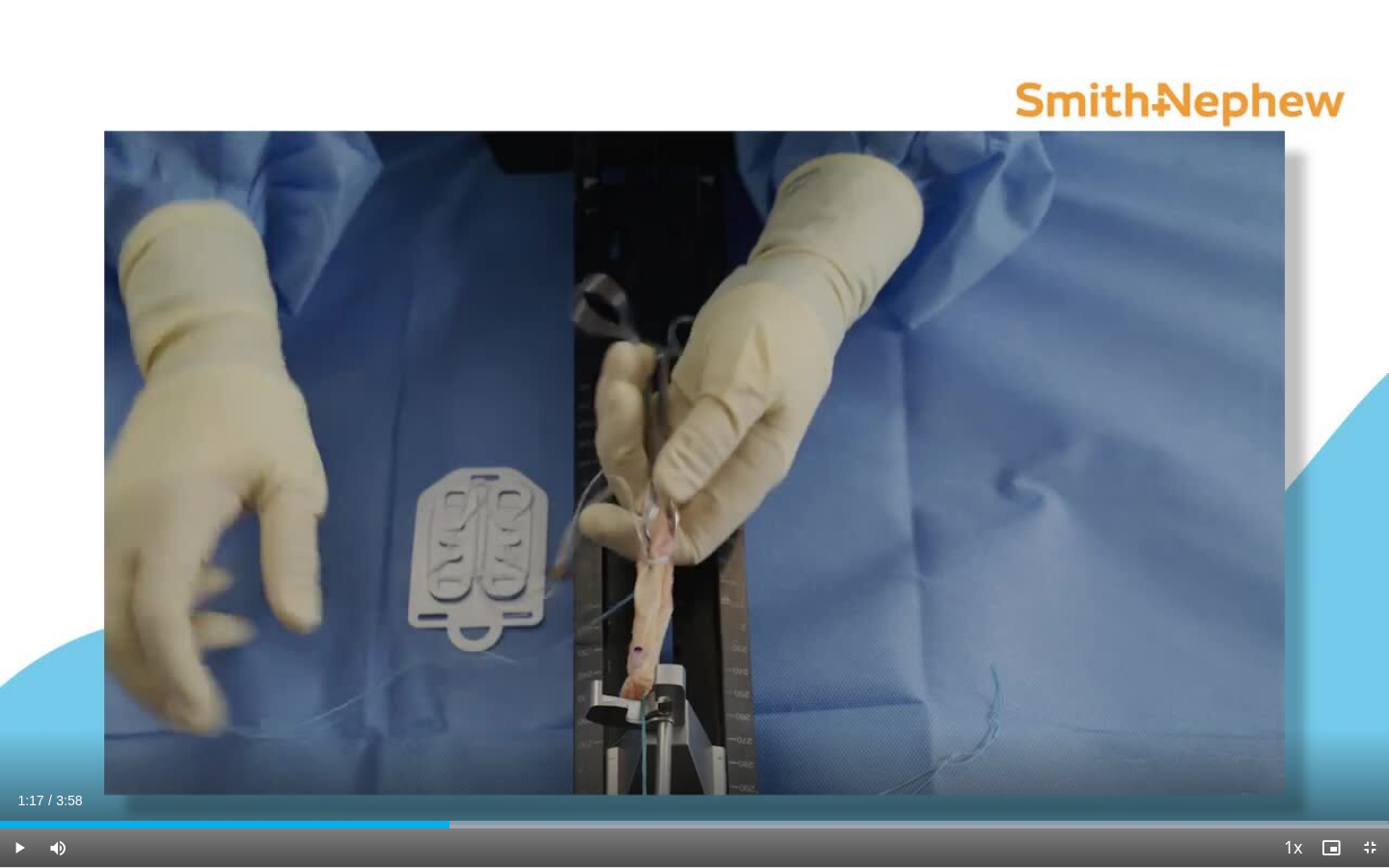 click on "10 seconds
Tap to unmute" at bounding box center [694, 433] 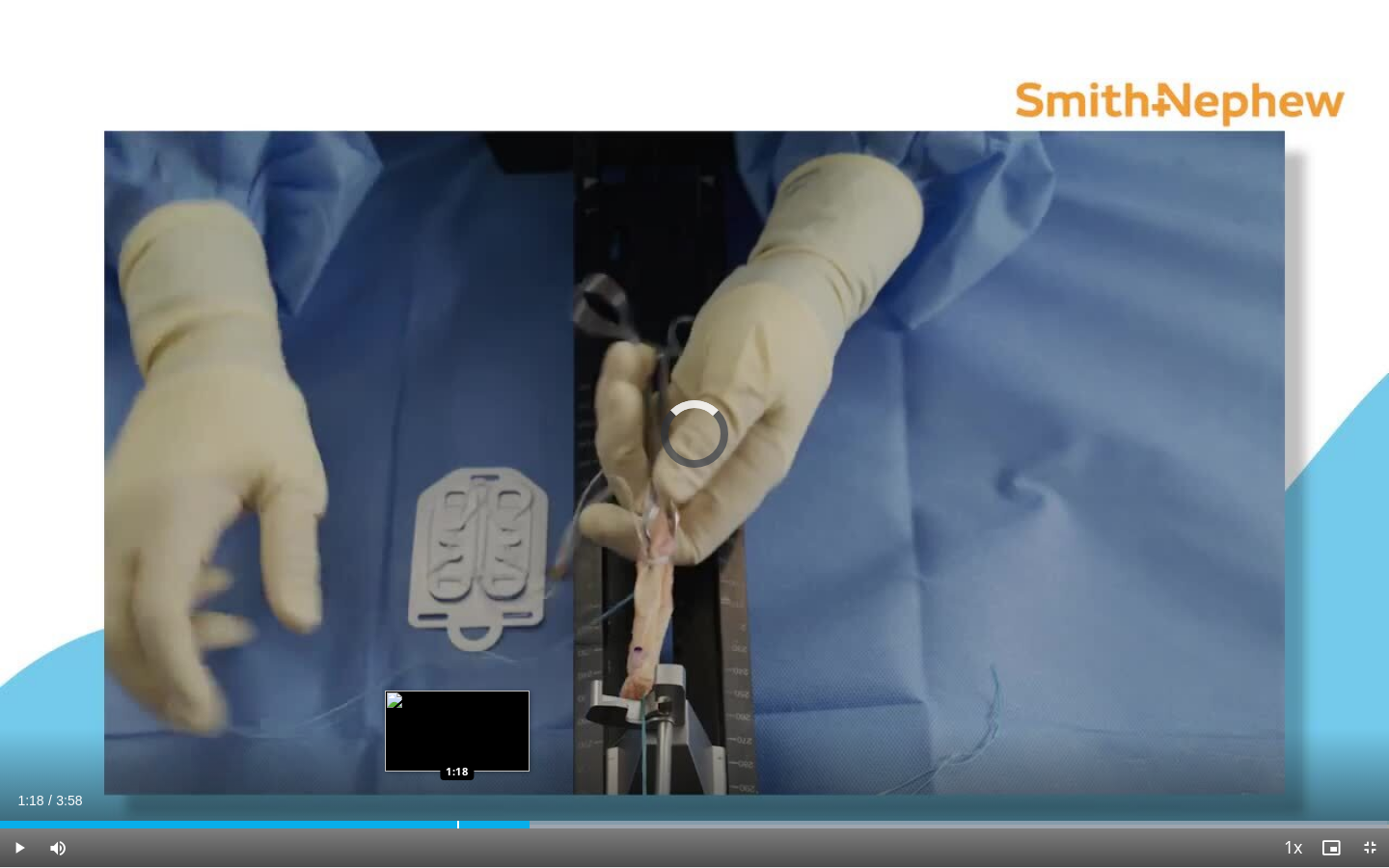 click at bounding box center [458, 825] 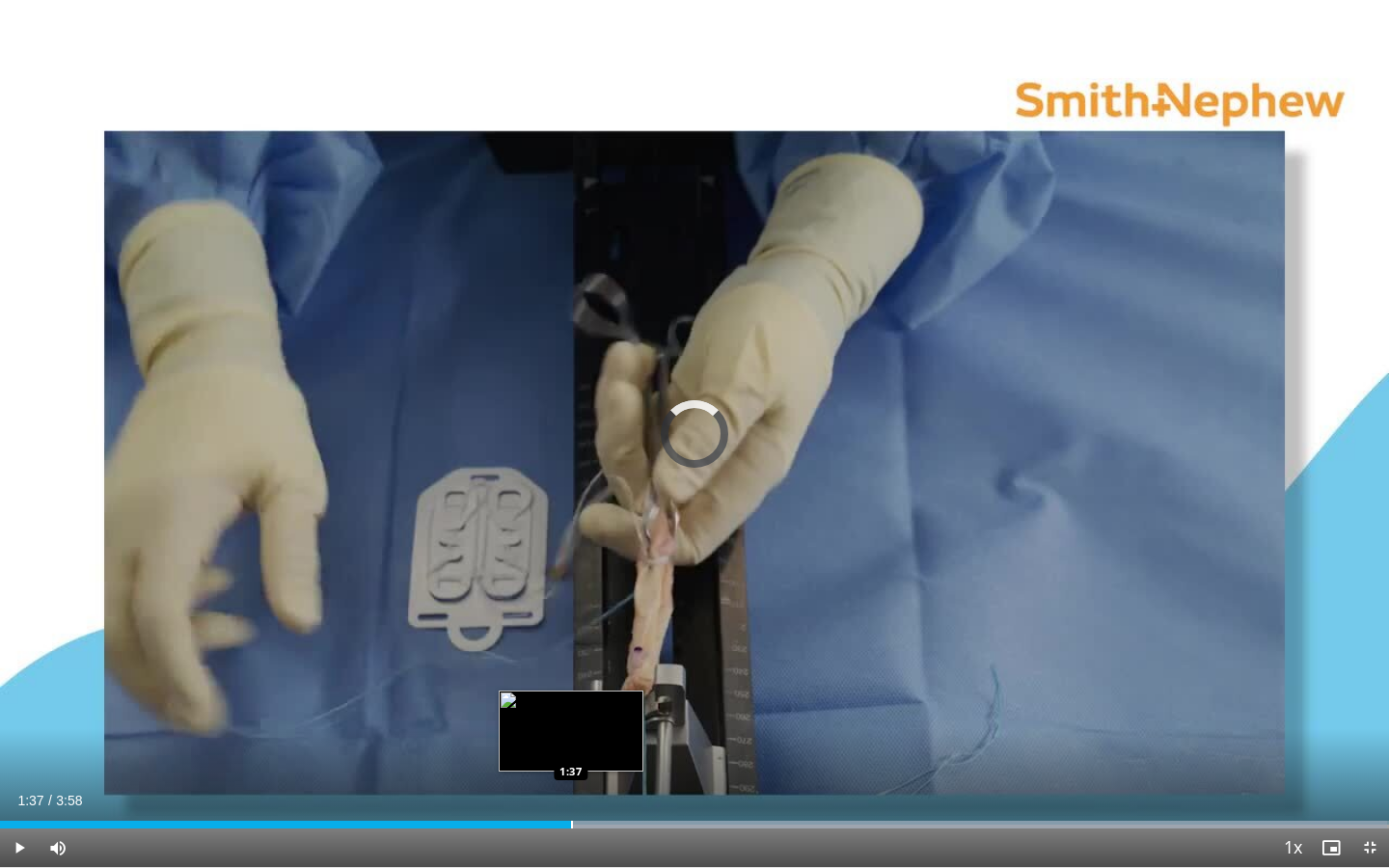 click at bounding box center (572, 825) 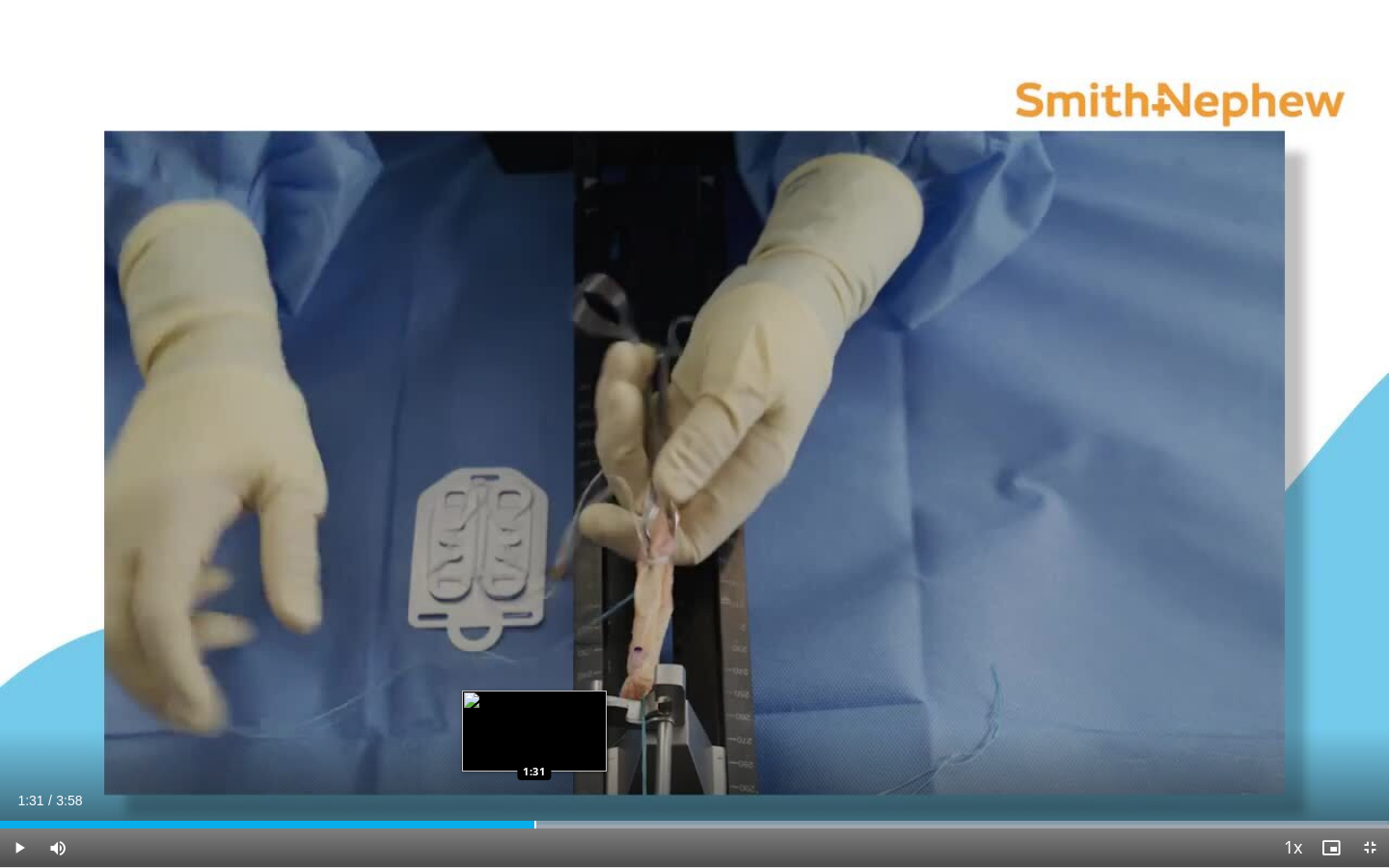 click at bounding box center (535, 825) 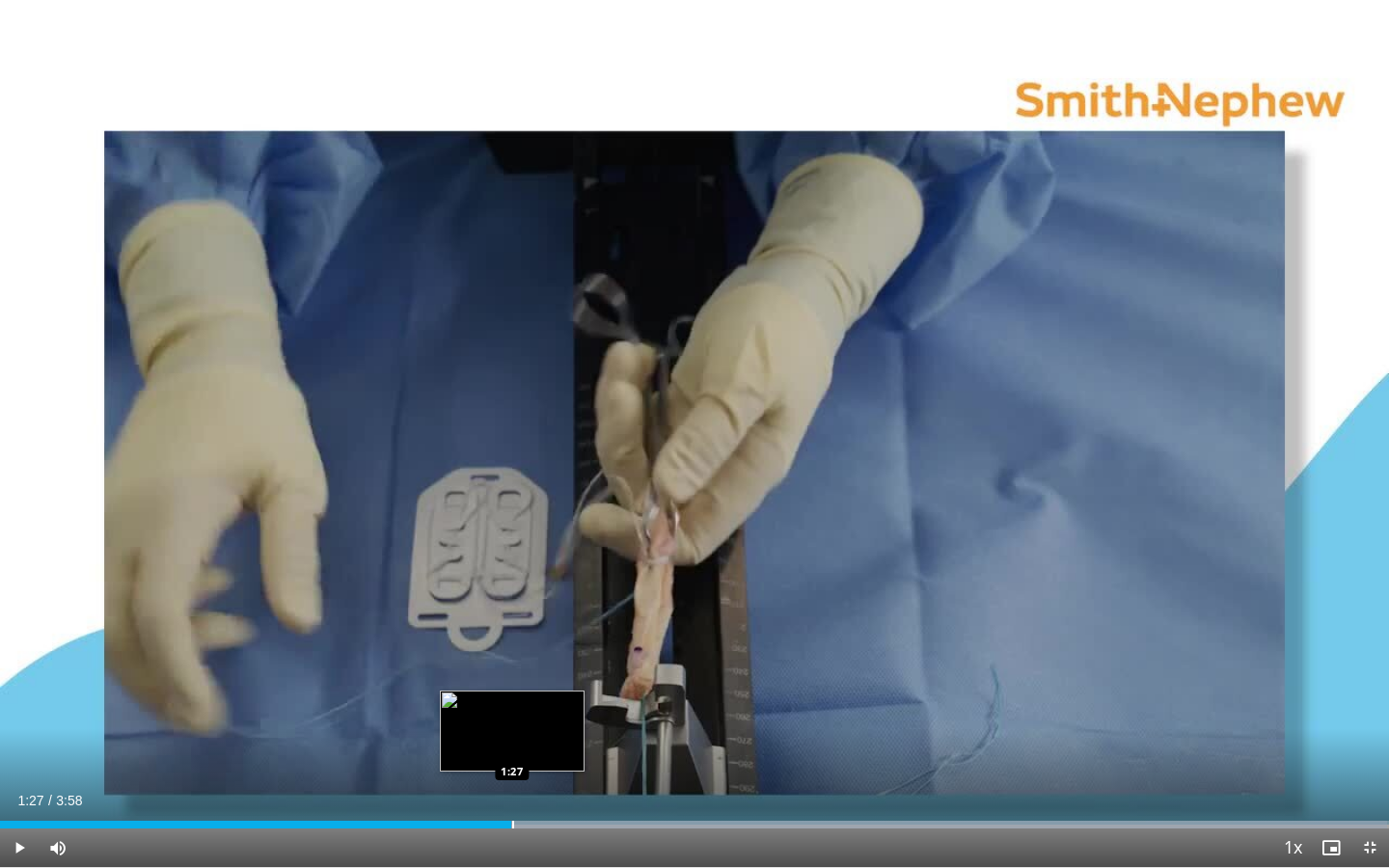 click on "1:27" at bounding box center (256, 825) 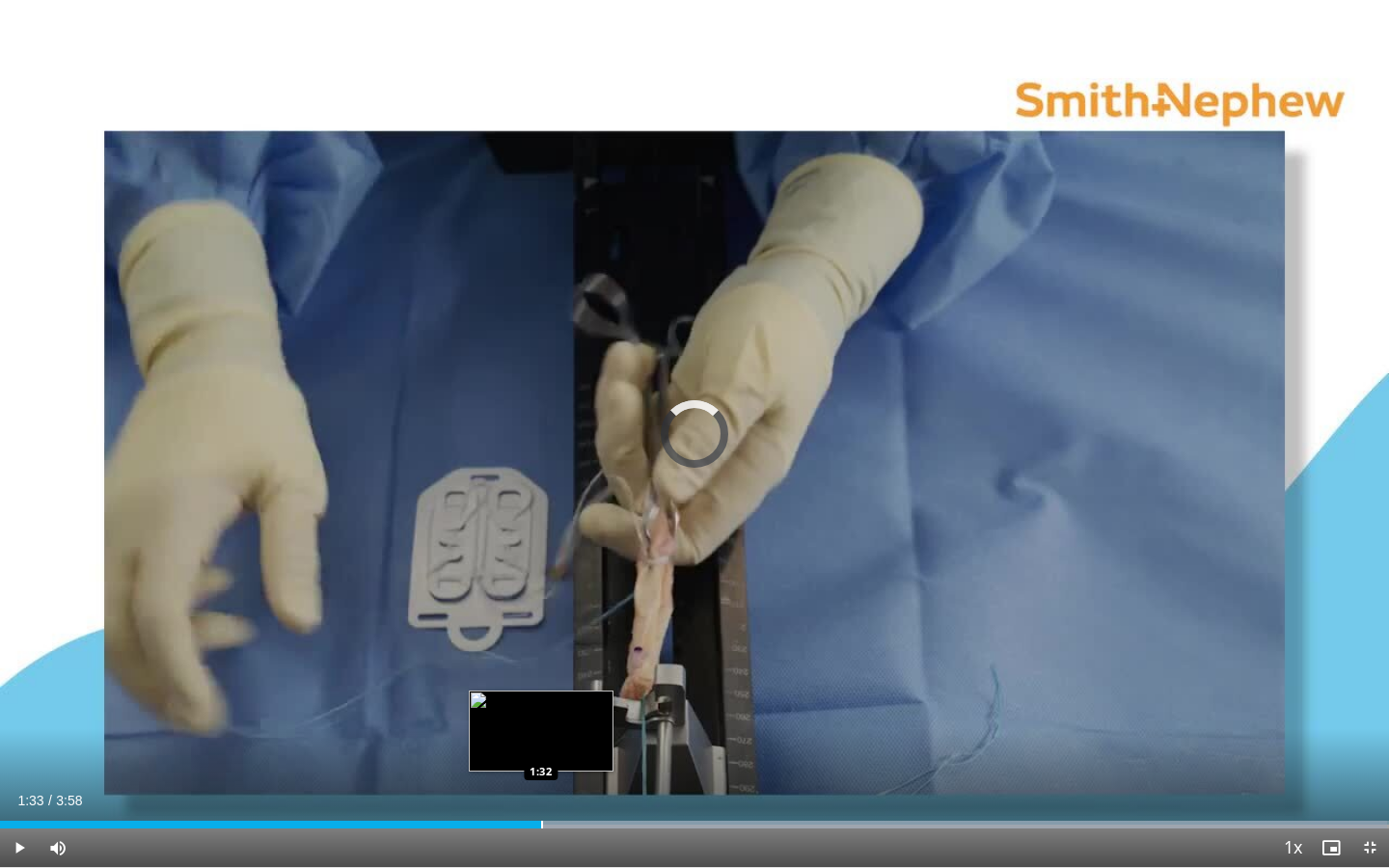 click at bounding box center [542, 825] 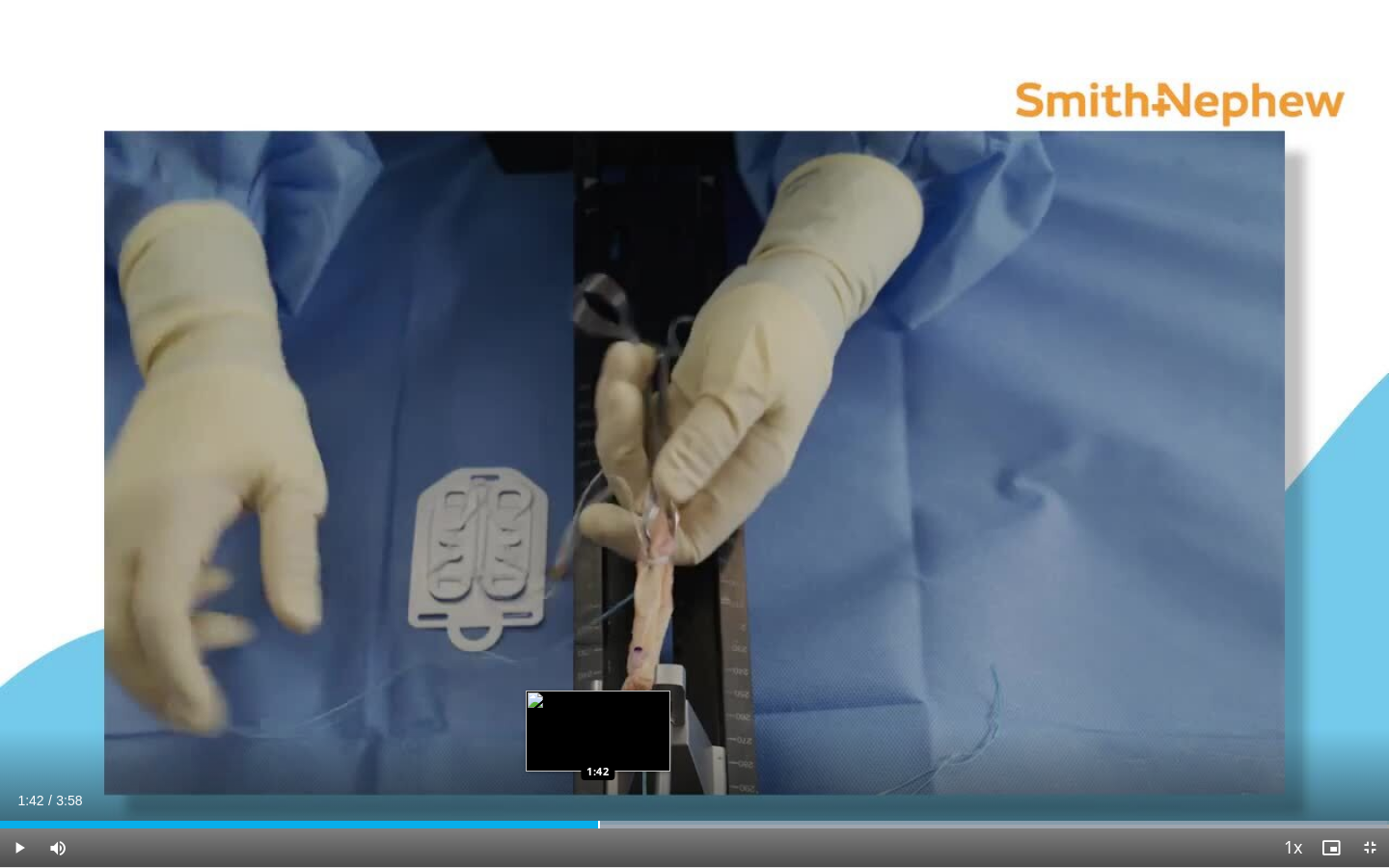 click on "Loaded :  99.85% 1:42 1:42" at bounding box center [694, 819] 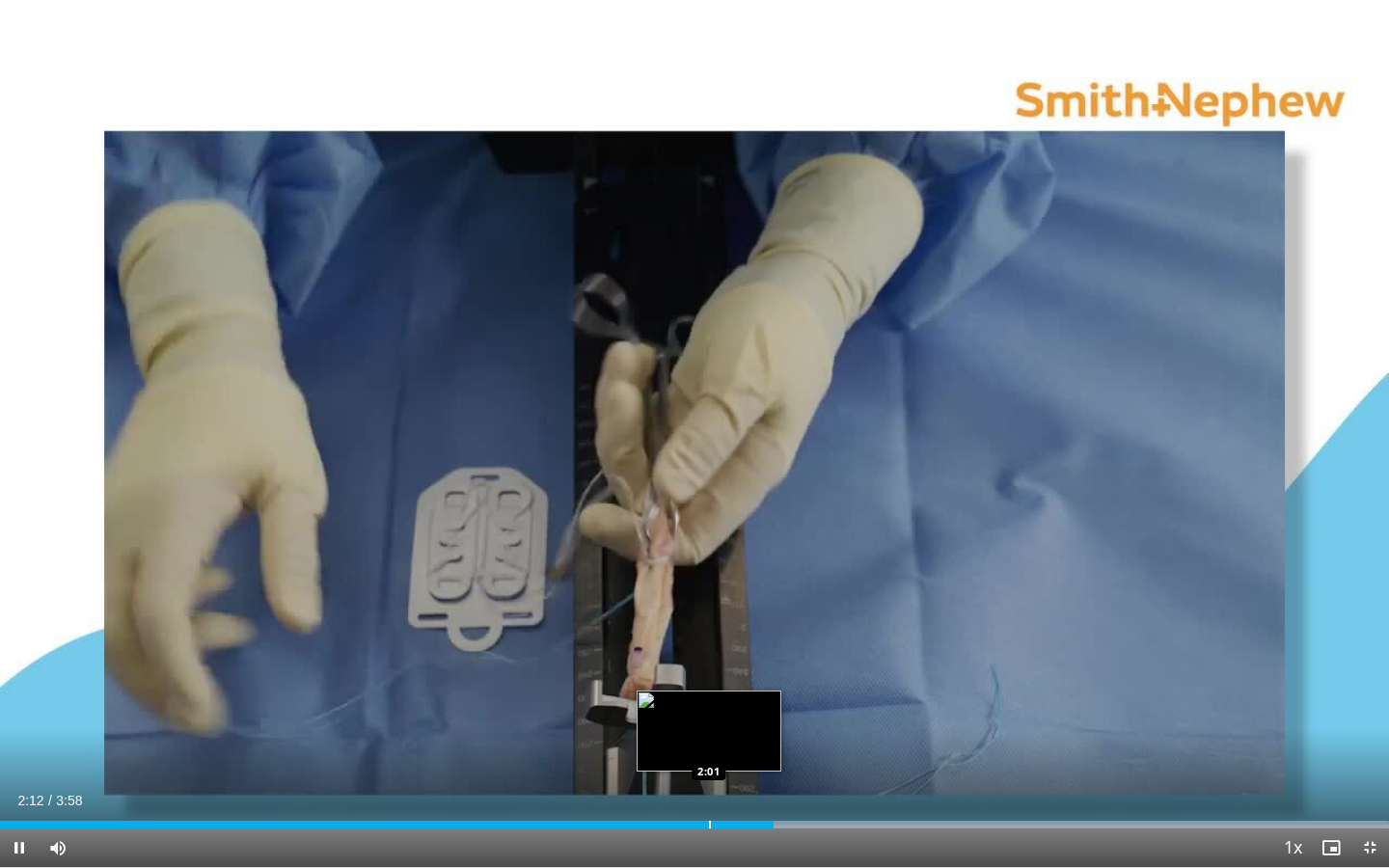 click on "Loaded :  99.85% 2:12 2:01" at bounding box center [694, 819] 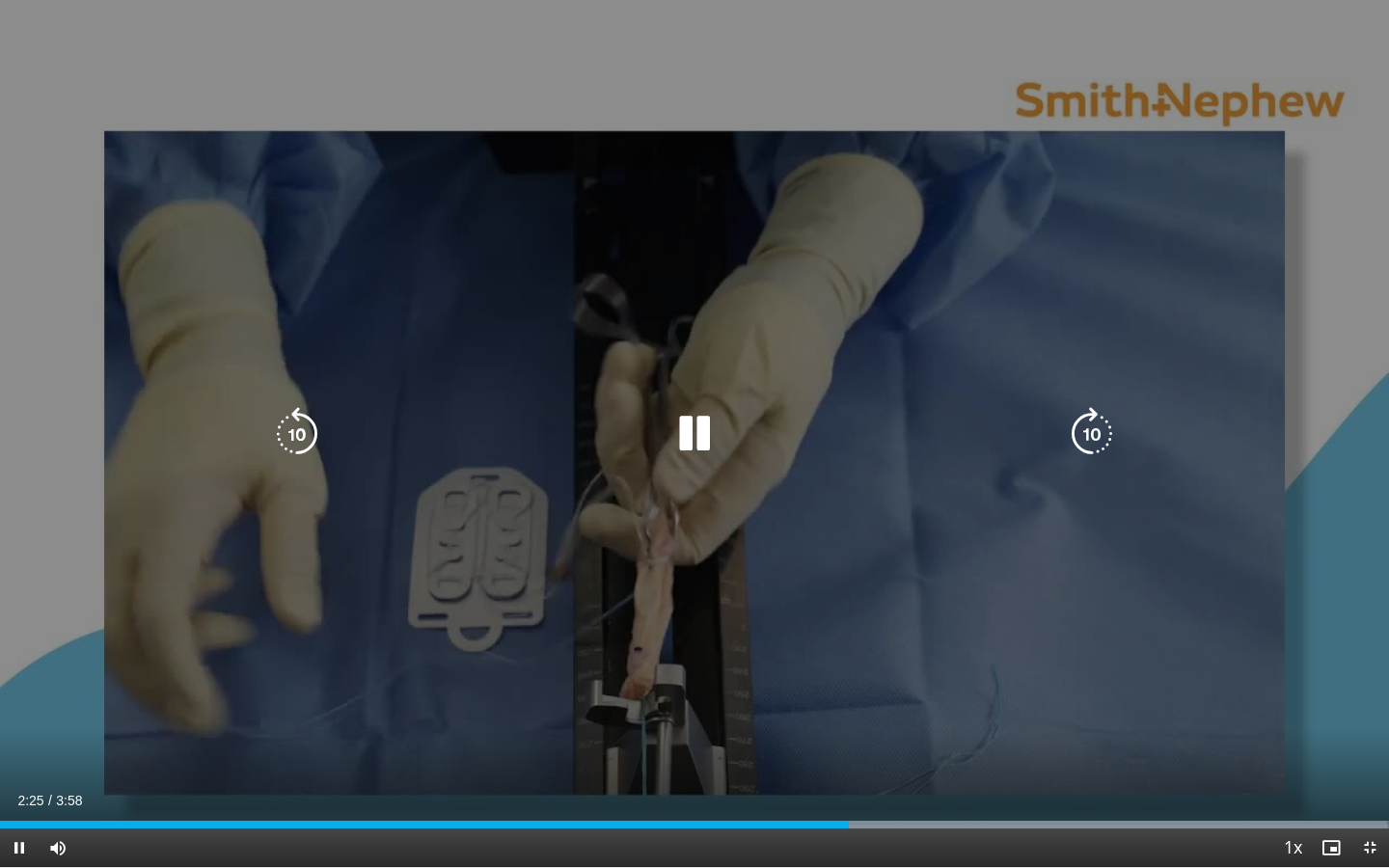 click on "10 seconds
Tap to unmute" at bounding box center (694, 433) 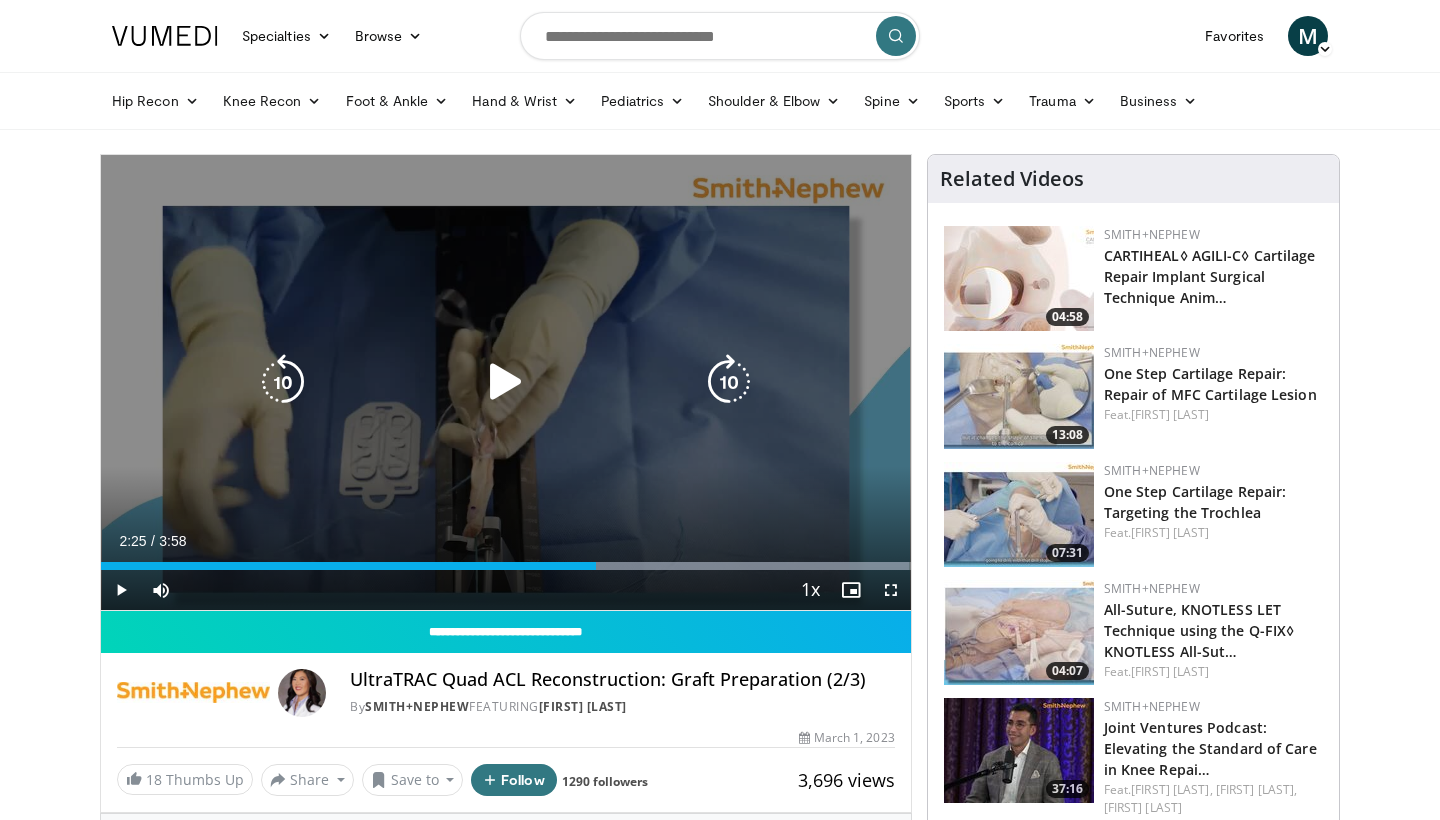 click on "10 seconds
Tap to unmute" at bounding box center (506, 382) 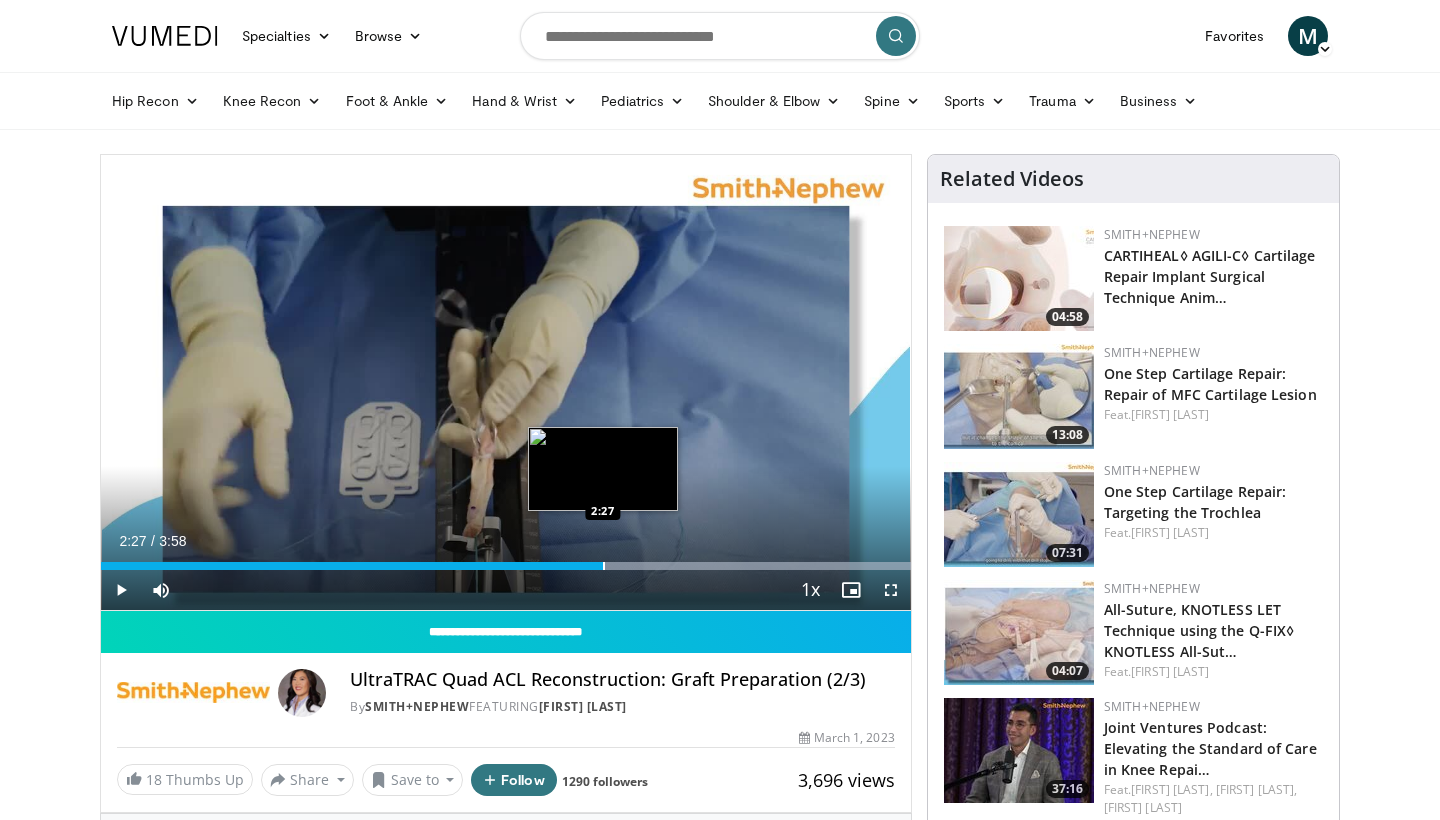 click on "Loaded :  100.00% 2:48 2:27" at bounding box center [506, 560] 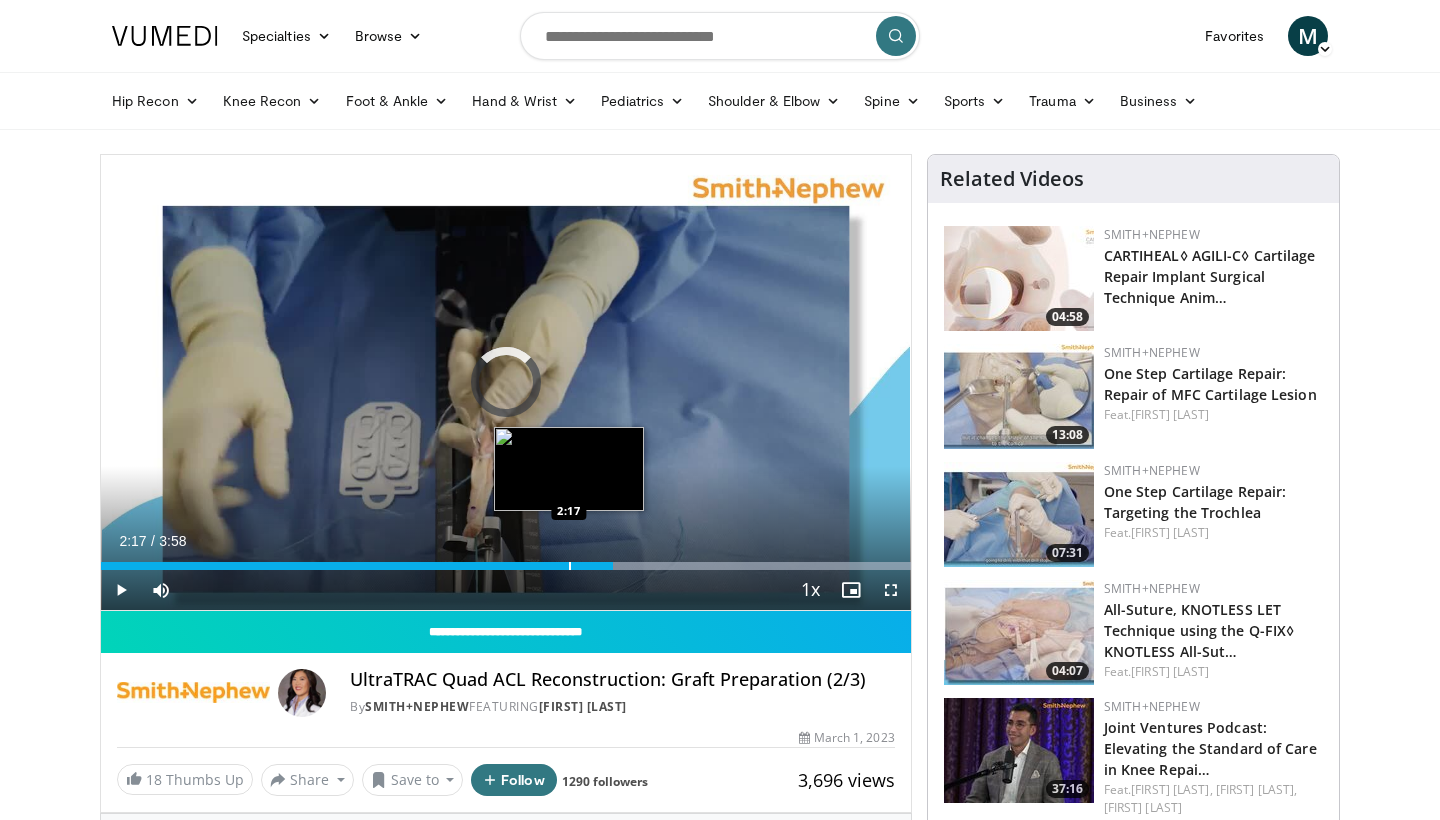 click at bounding box center [570, 566] 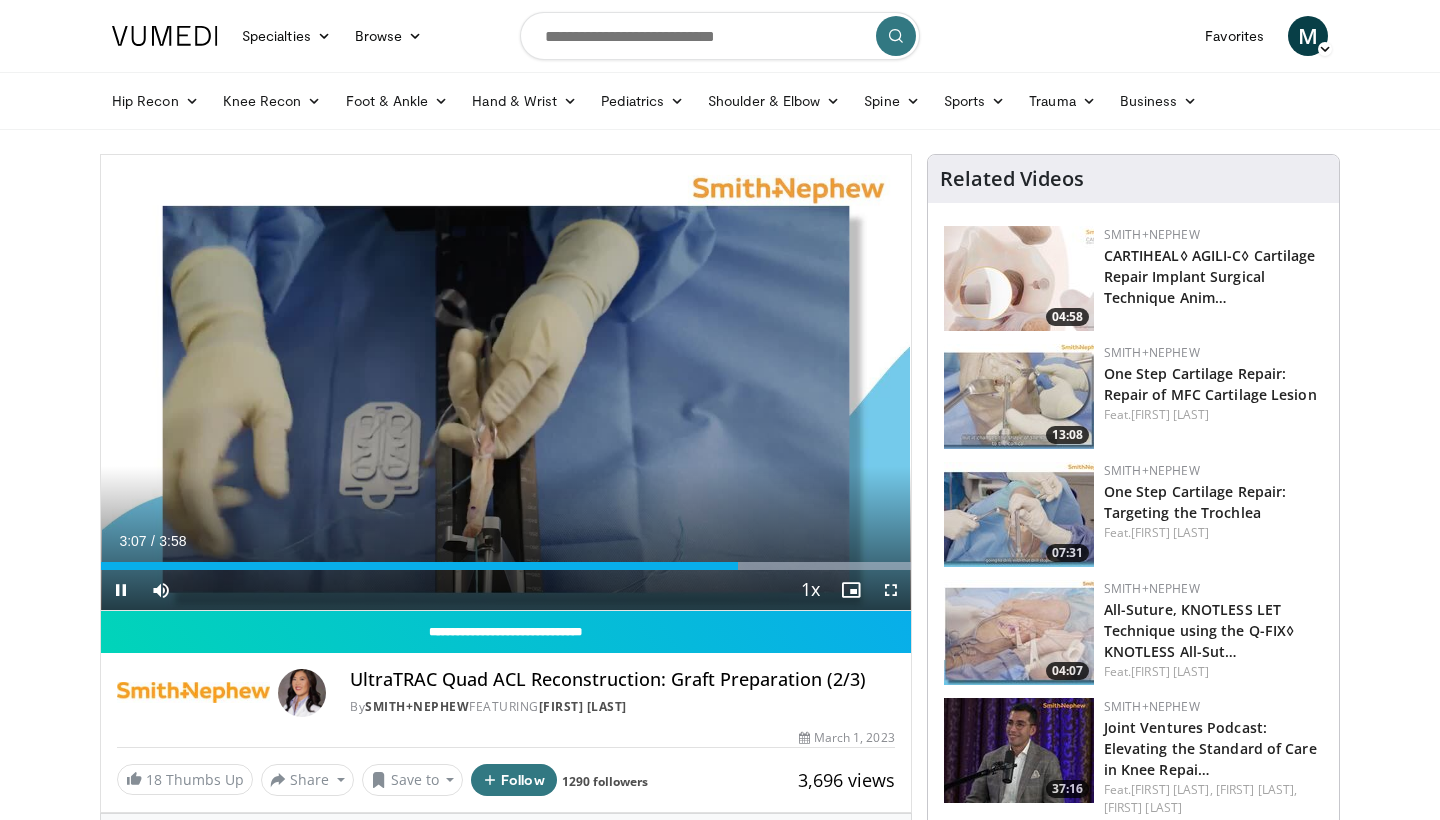 click on "Current Time  3:07 / Duration  3:58 Pause Skip Backward Skip Forward Mute Loaded :  100.00% 3:07 2:57 Stream Type  LIVE Seek to live, currently behind live LIVE   1x Playback Rate 0.5x 0.75x 1x , selected 1.25x 1.5x 1.75x 2x Chapters Chapters Descriptions descriptions off , selected Captions captions off , selected Audio Track en (Main) , selected Fullscreen Enable picture-in-picture mode" at bounding box center (506, 590) 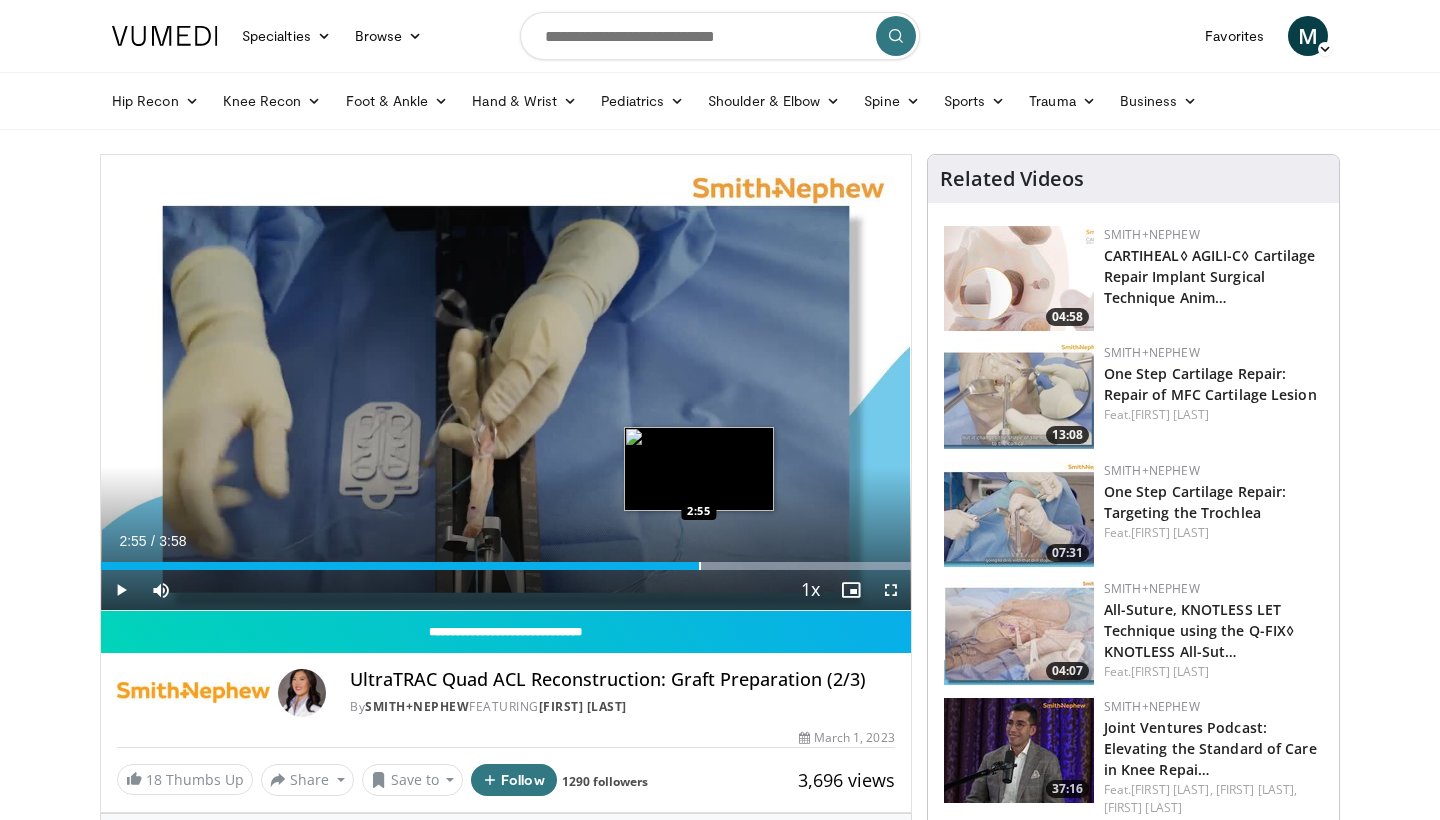 click at bounding box center (700, 566) 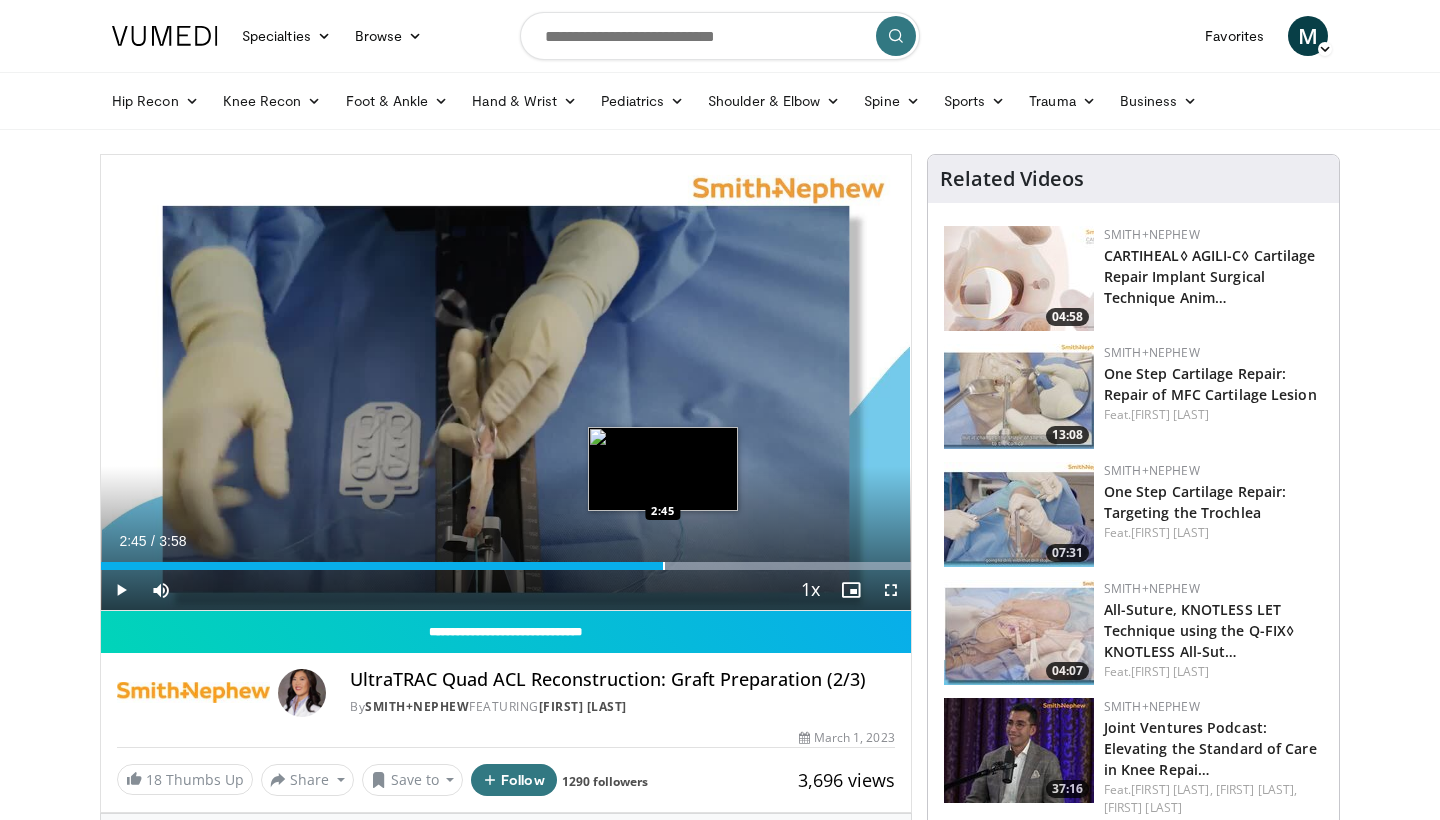 click at bounding box center (664, 566) 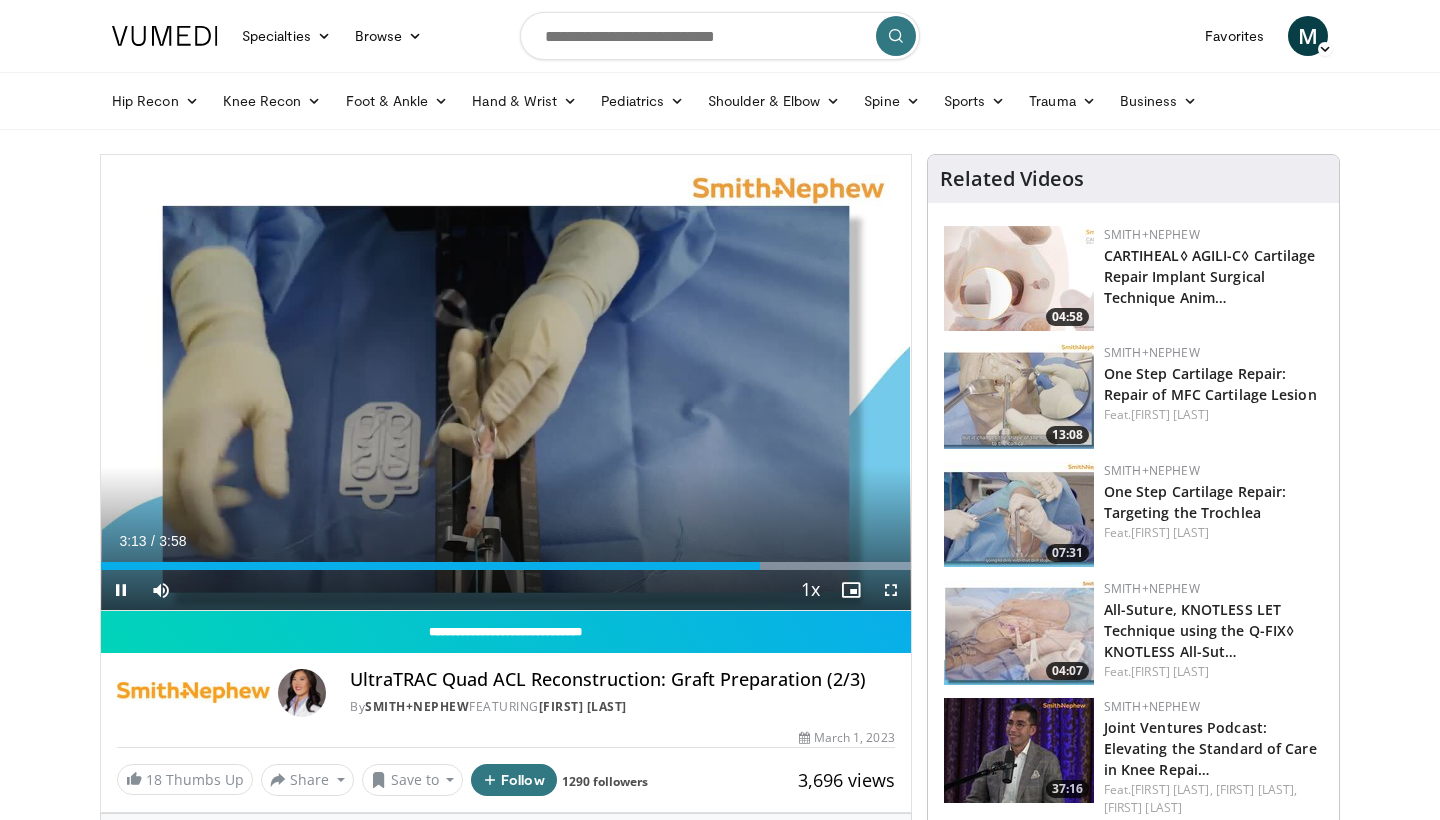 click on "Current Time  3:13 / Duration  3:58 Pause Skip Backward Skip Forward Mute Loaded :  100.00% 3:14 2:45 Stream Type  LIVE Seek to live, currently behind live LIVE   1x Playback Rate 0.5x 0.75x 1x , selected 1.25x 1.5x 1.75x 2x Chapters Chapters Descriptions descriptions off , selected Captions captions off , selected Audio Track en (Main) , selected Fullscreen Enable picture-in-picture mode" at bounding box center [506, 590] 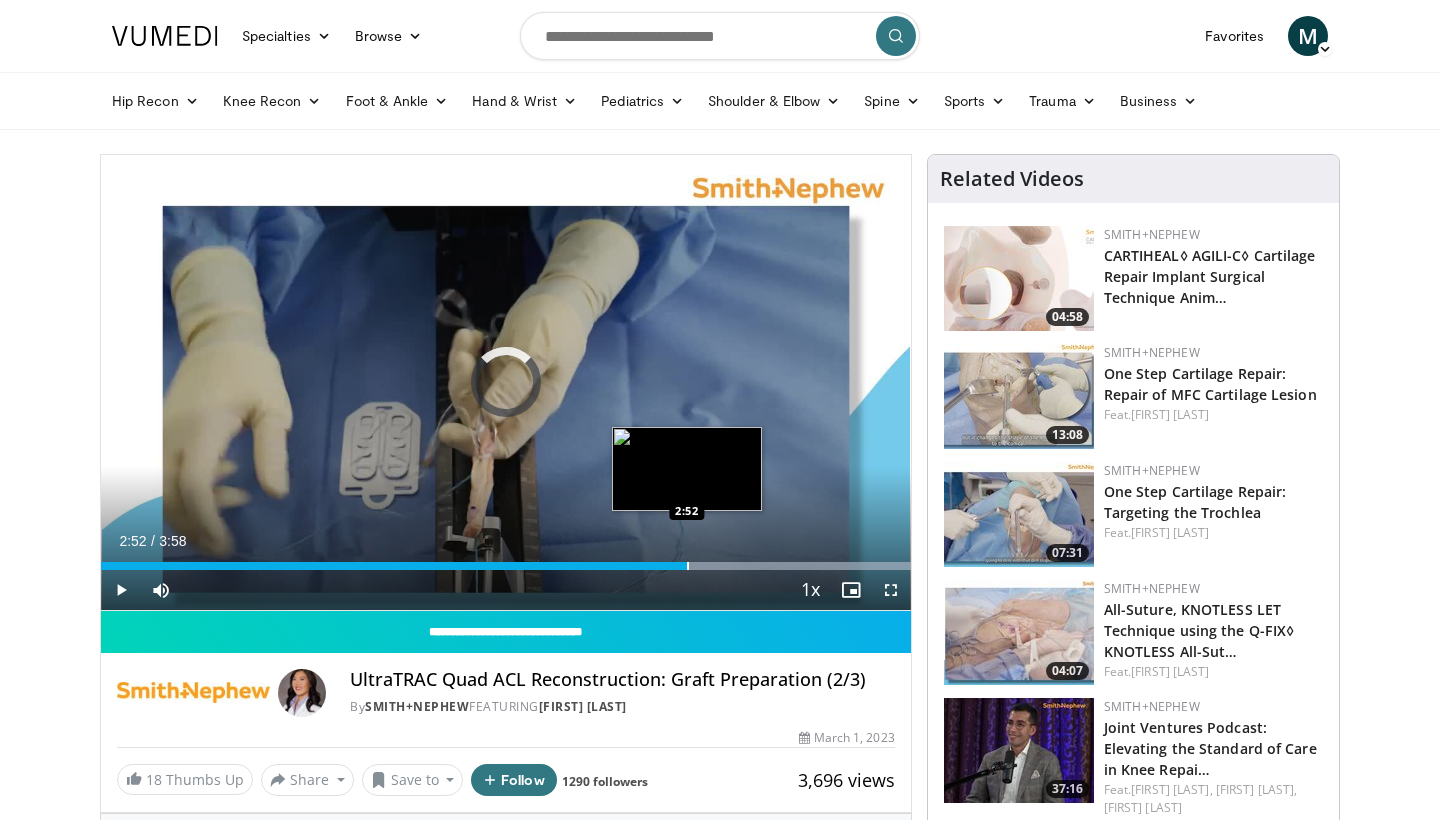 click at bounding box center [688, 566] 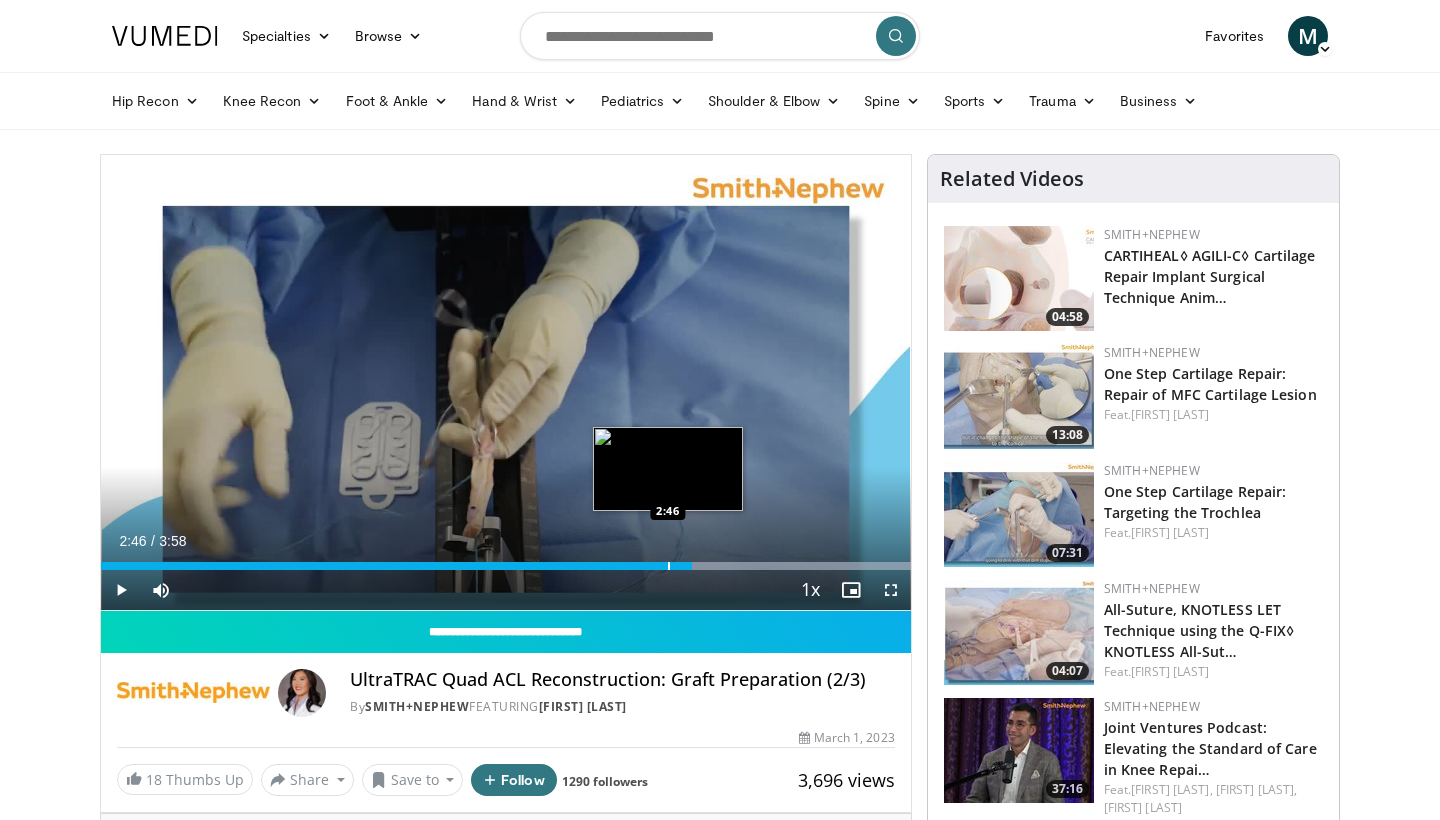 click at bounding box center (669, 566) 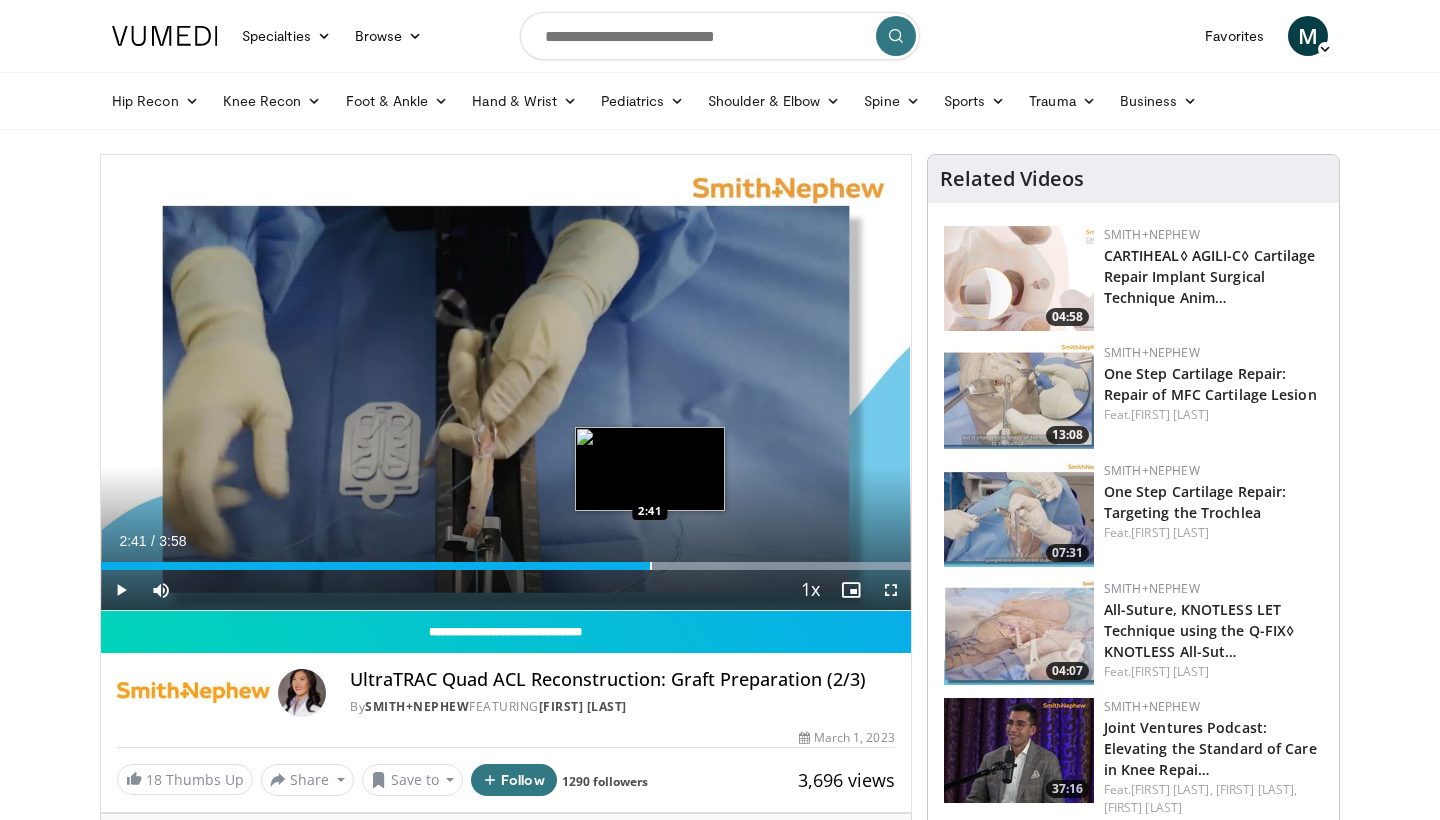click at bounding box center [651, 566] 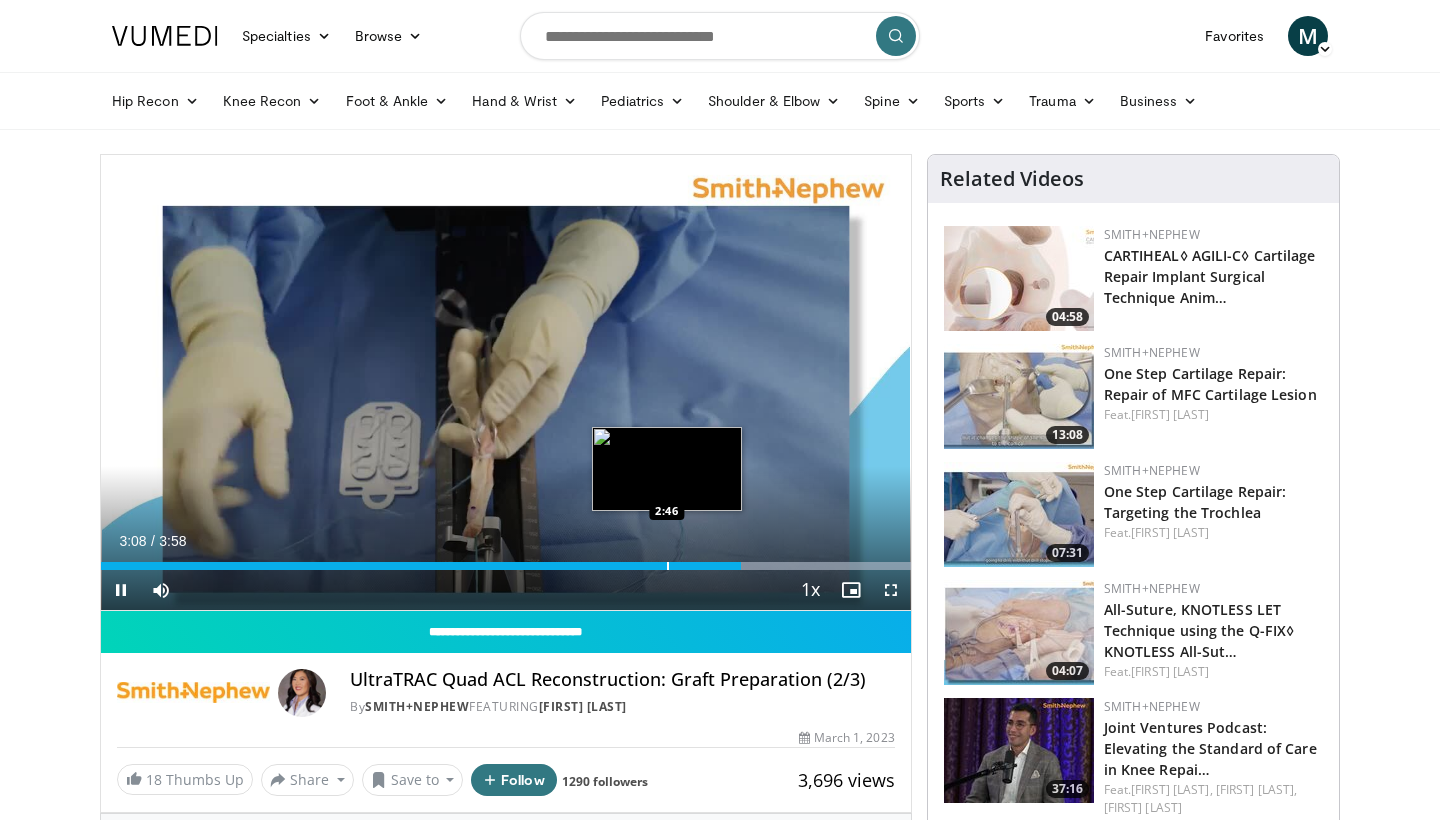 click at bounding box center (668, 566) 